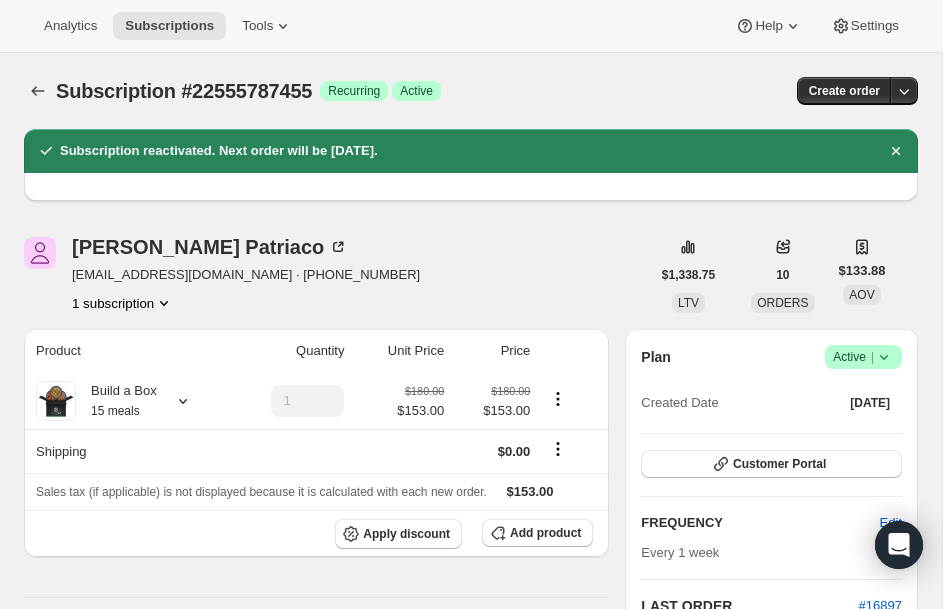 scroll, scrollTop: 0, scrollLeft: 0, axis: both 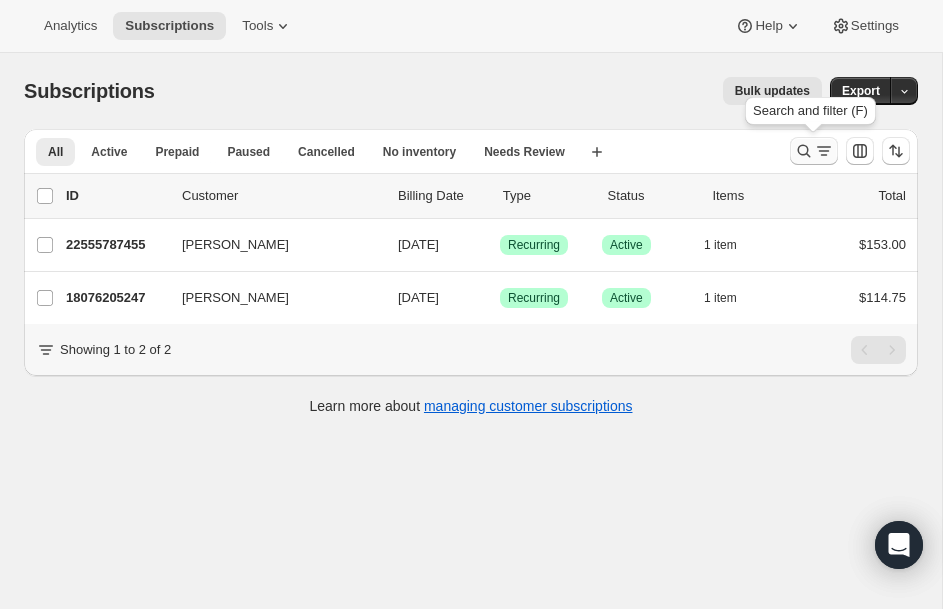 click 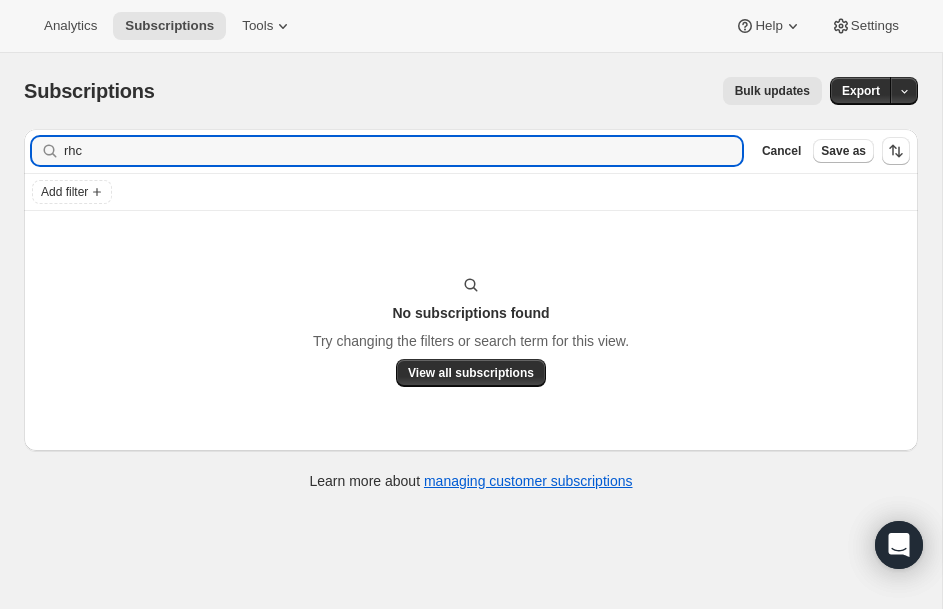 drag, startPoint x: 129, startPoint y: 153, endPoint x: -169, endPoint y: 155, distance: 298.0067 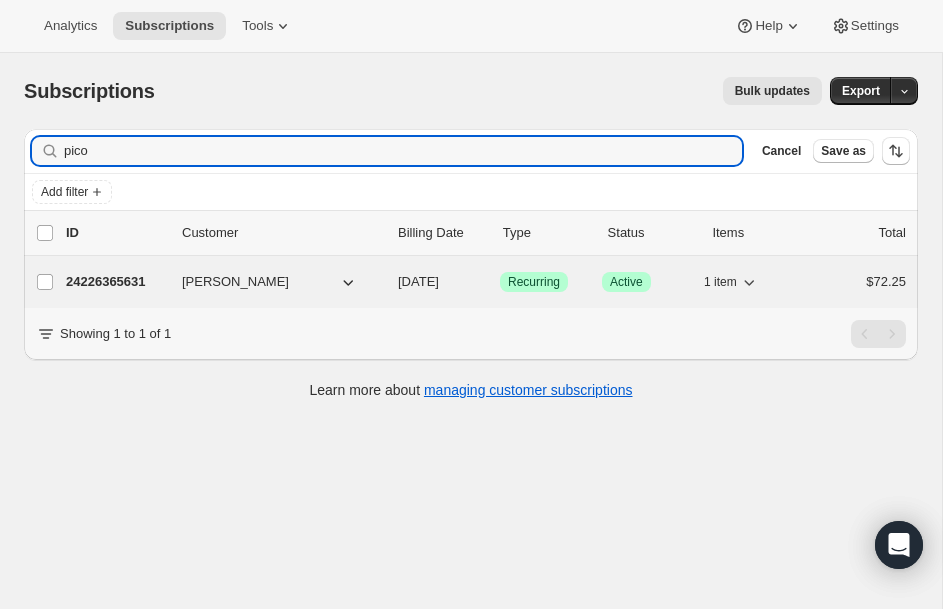 type on "pico" 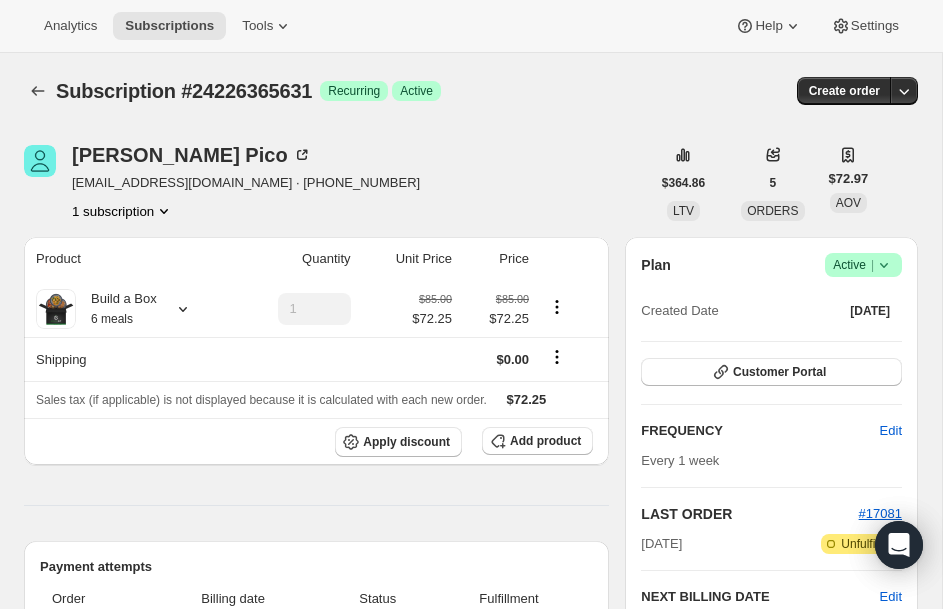 click on "Success Active |" at bounding box center [863, 265] 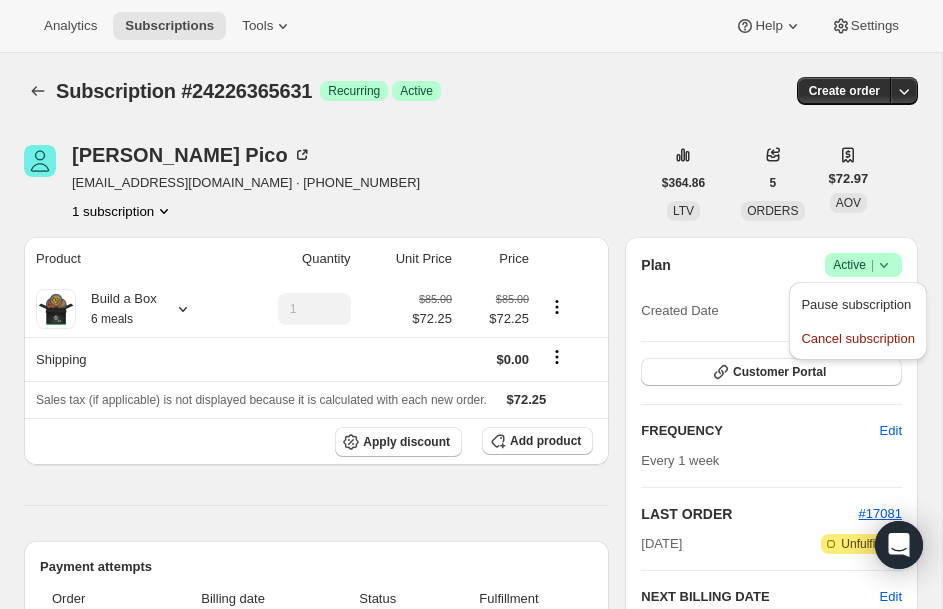click on "Pause subscription" at bounding box center [856, 304] 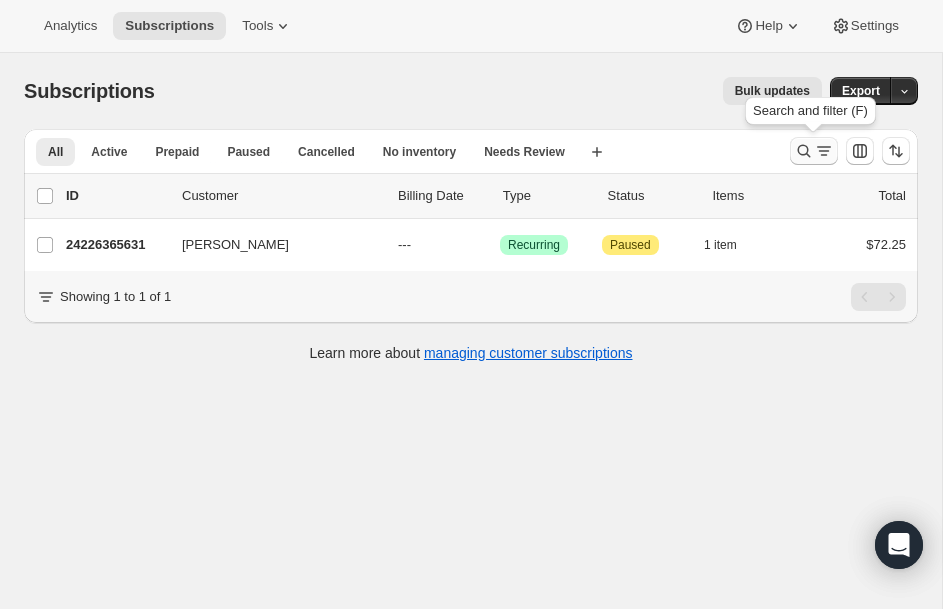 click 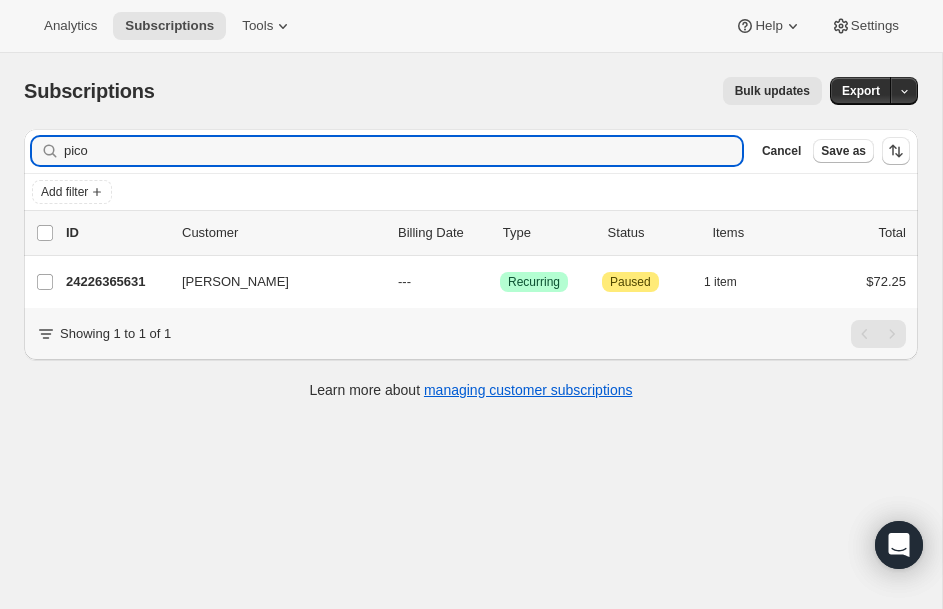 drag, startPoint x: 226, startPoint y: 149, endPoint x: -308, endPoint y: 184, distance: 535.14575 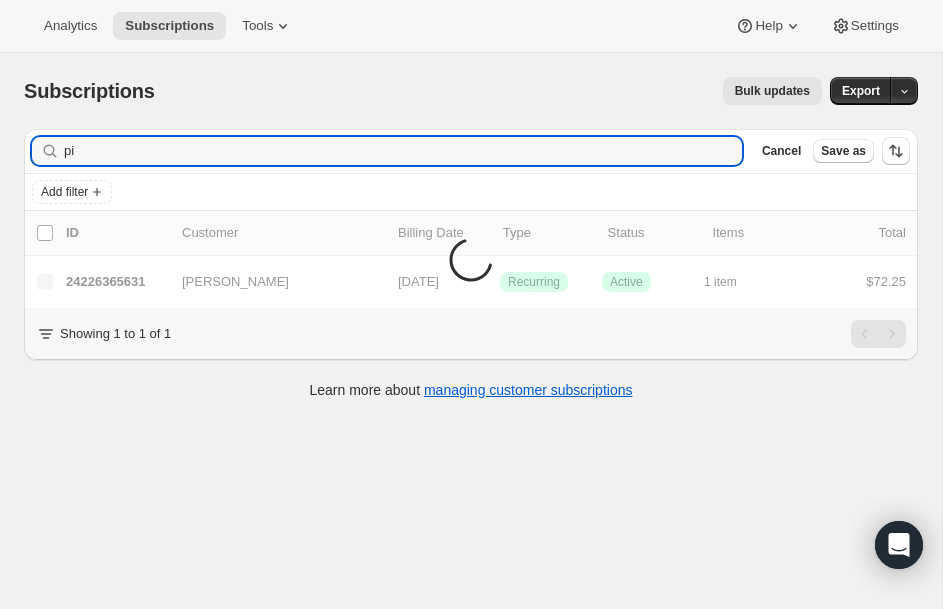 type on "p" 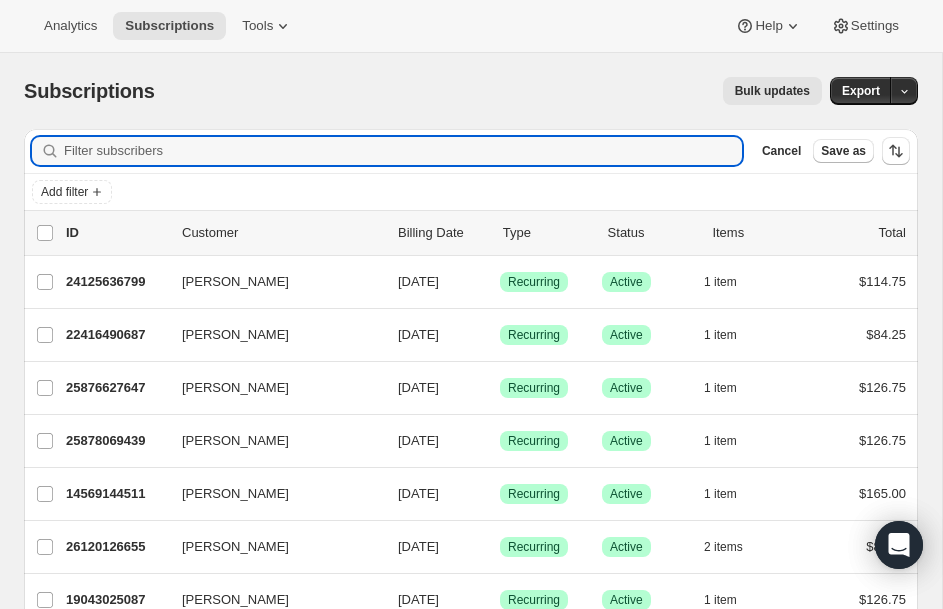 type 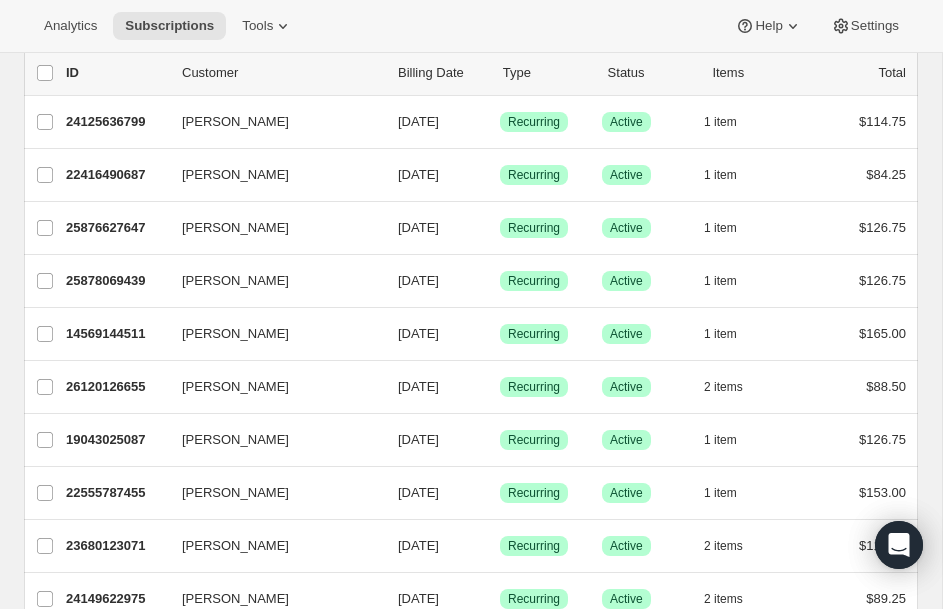 scroll, scrollTop: 200, scrollLeft: 0, axis: vertical 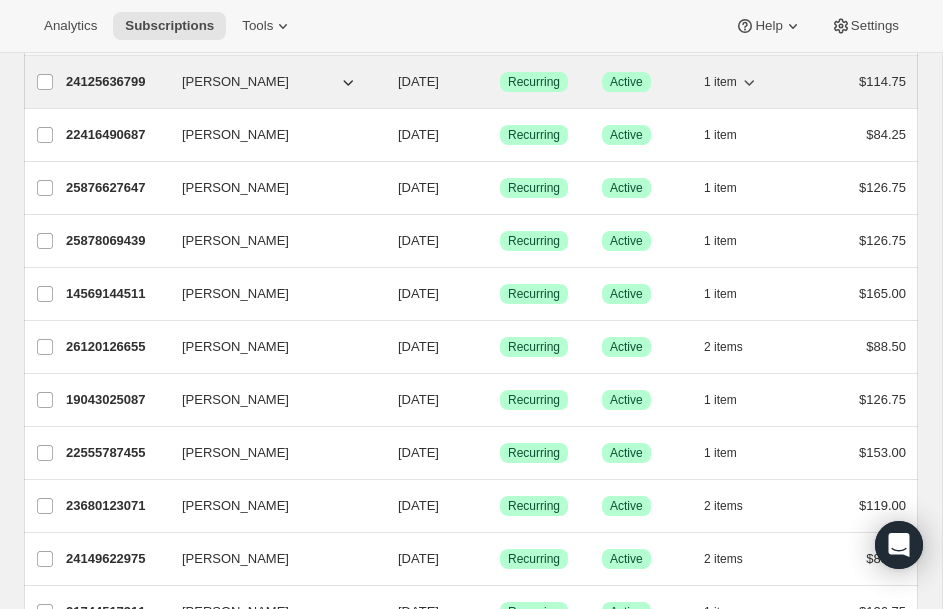 click on "24125636799" at bounding box center (116, 82) 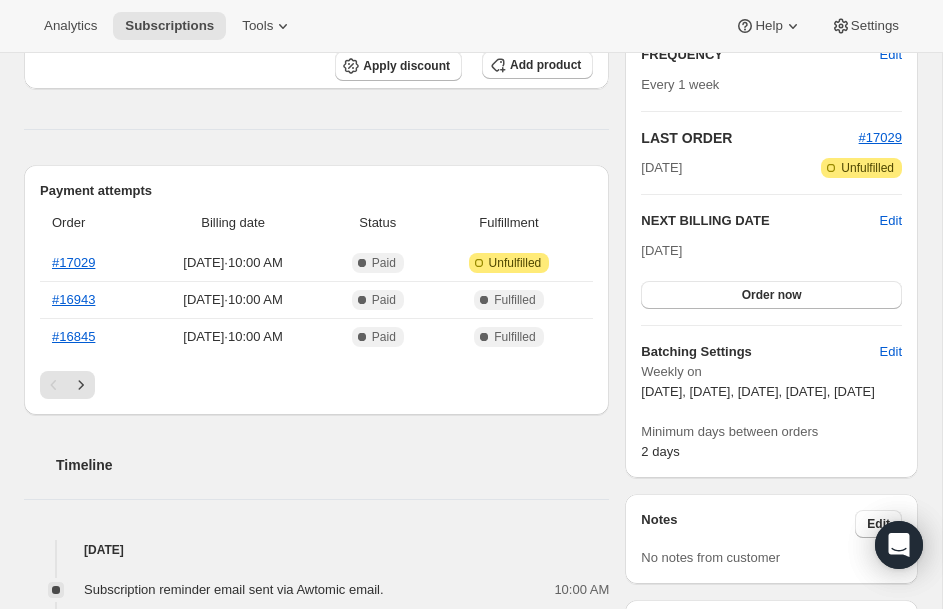 scroll, scrollTop: 400, scrollLeft: 0, axis: vertical 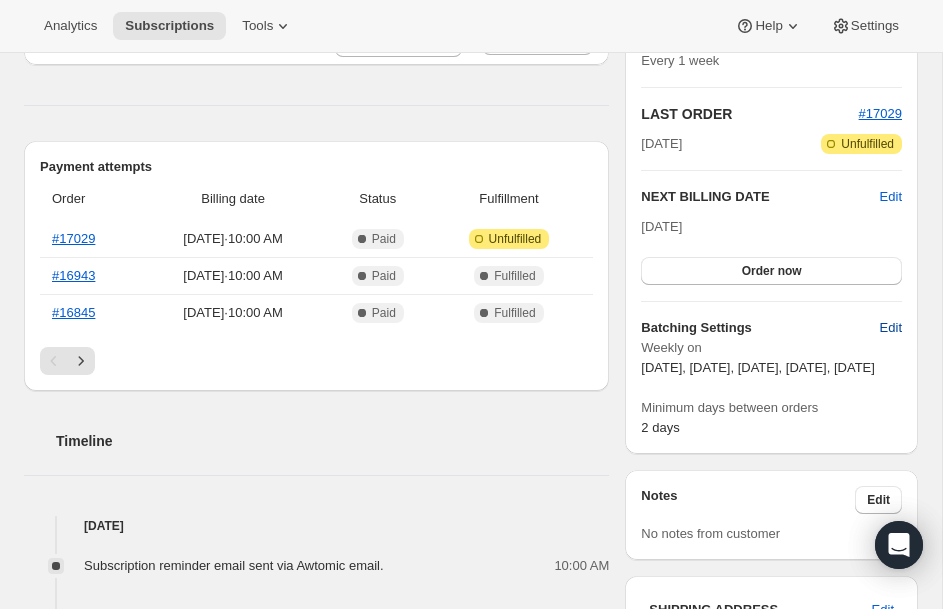 click on "Edit" at bounding box center [891, 328] 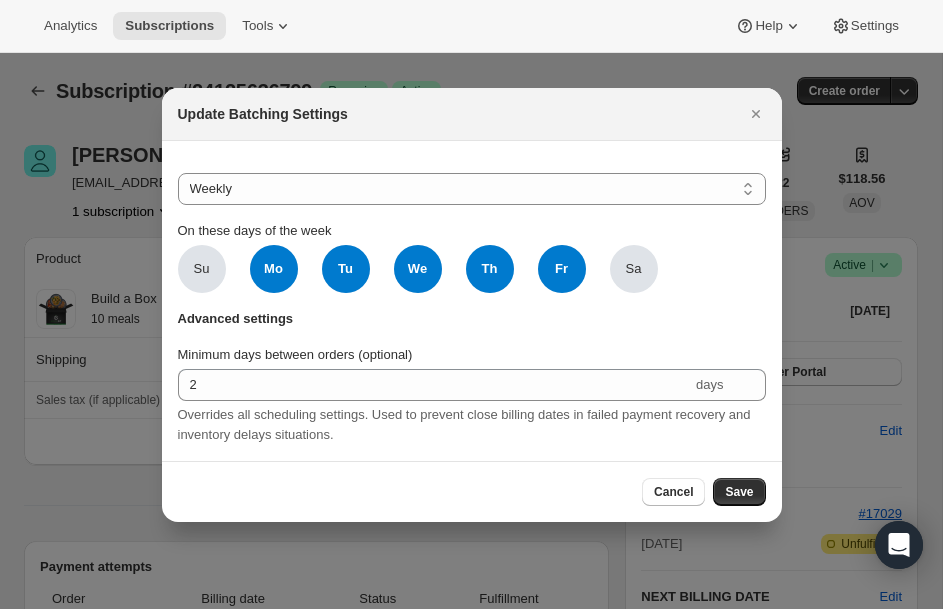 scroll, scrollTop: 0, scrollLeft: 0, axis: both 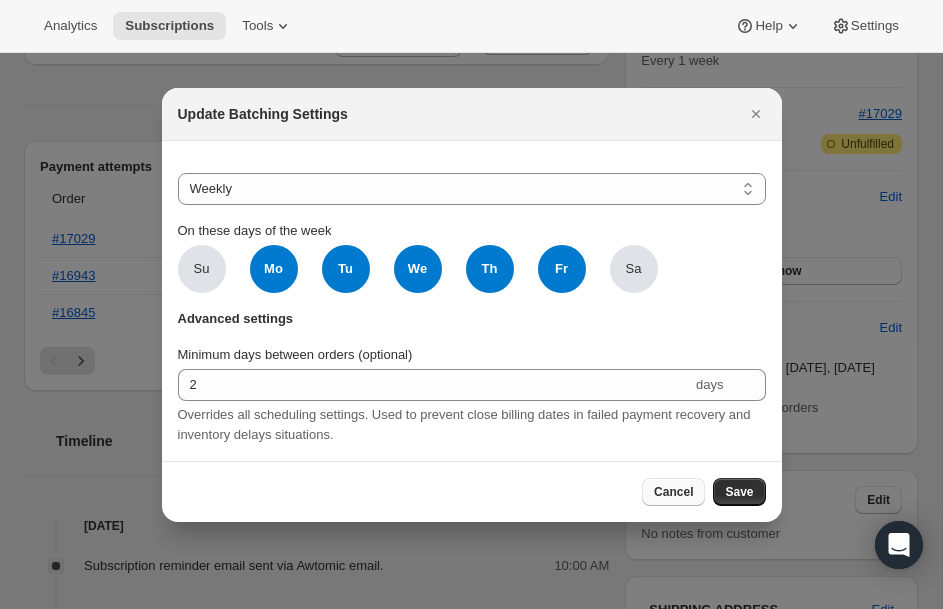 click on "Cancel" at bounding box center [673, 492] 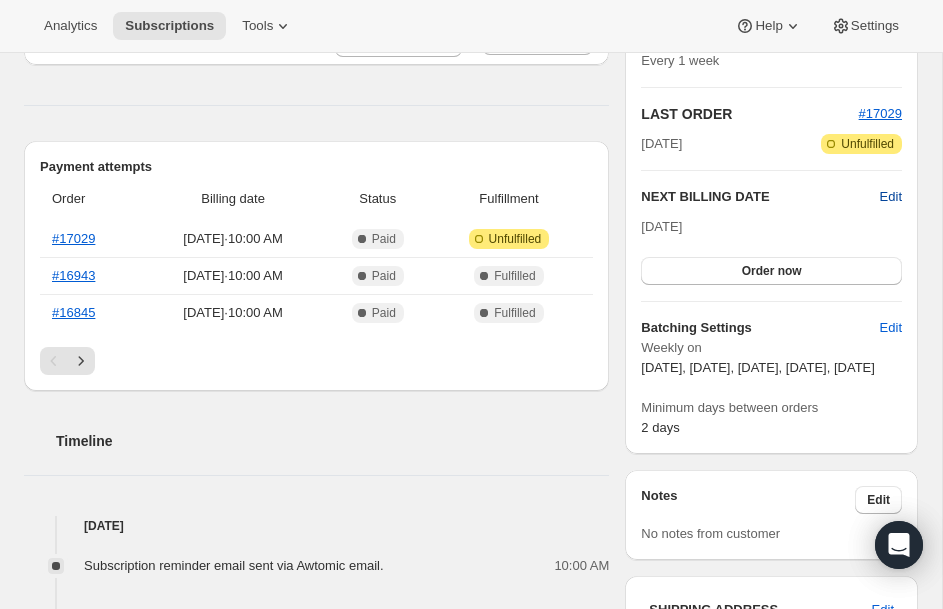 click on "Edit" at bounding box center (891, 197) 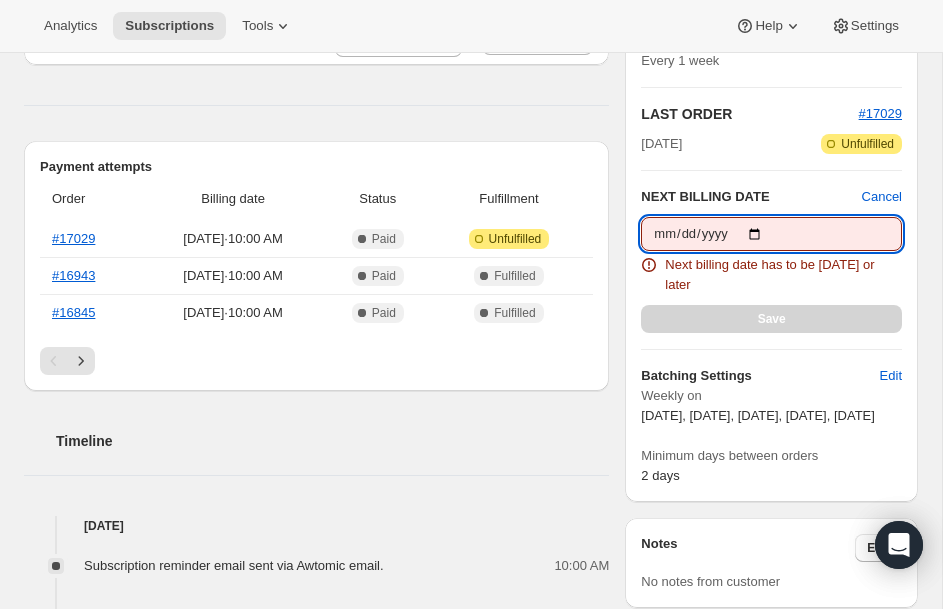 click on "2025-07-29" at bounding box center (771, 234) 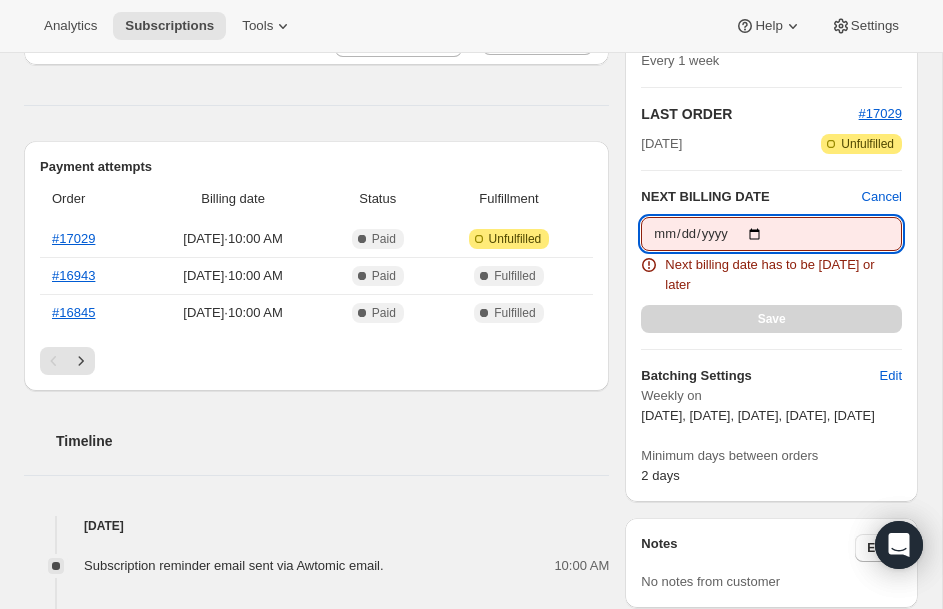 type on "2025-07-30" 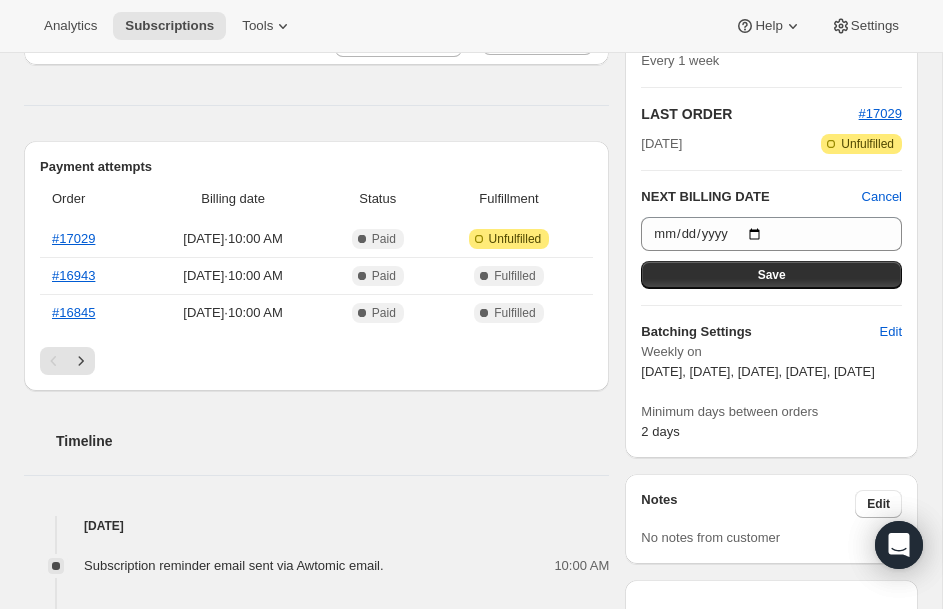 click on "Save" at bounding box center (771, 275) 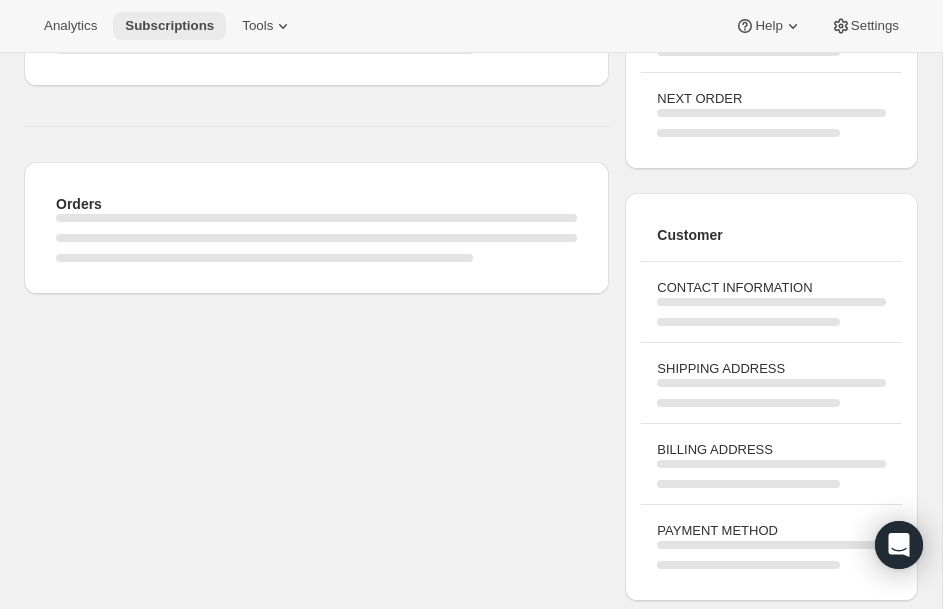 scroll, scrollTop: 400, scrollLeft: 0, axis: vertical 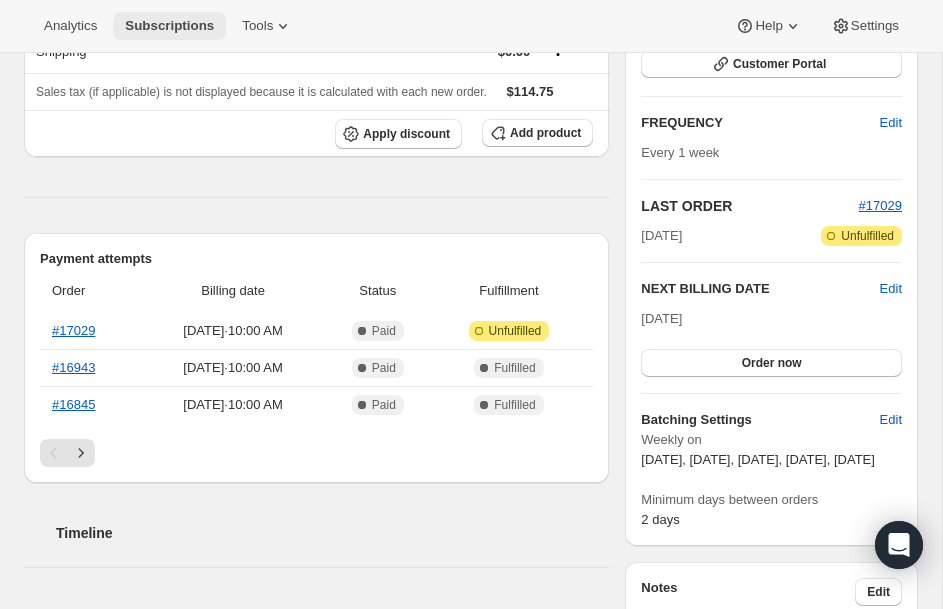 click on "Subscriptions" at bounding box center (169, 26) 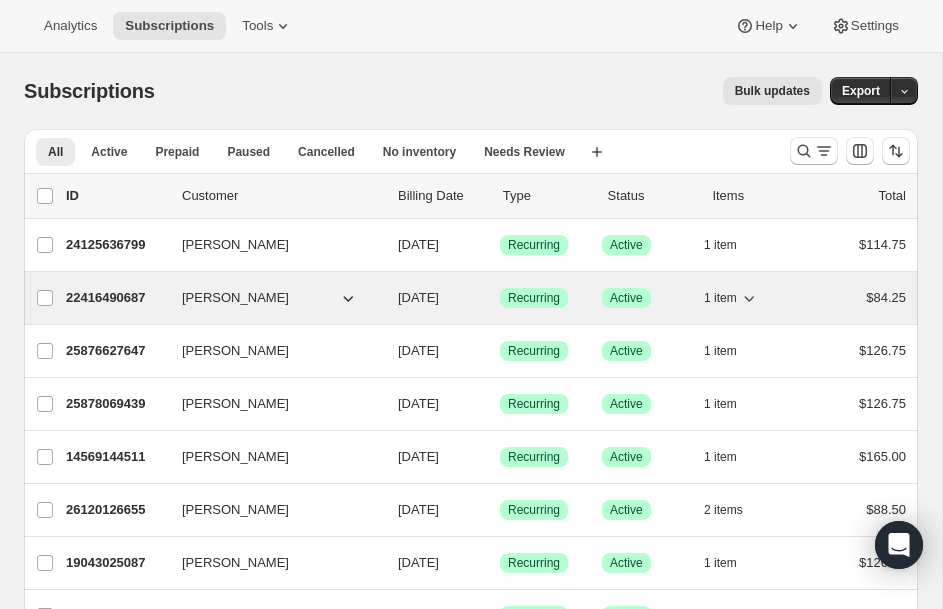 click on "22416490687" at bounding box center (116, 298) 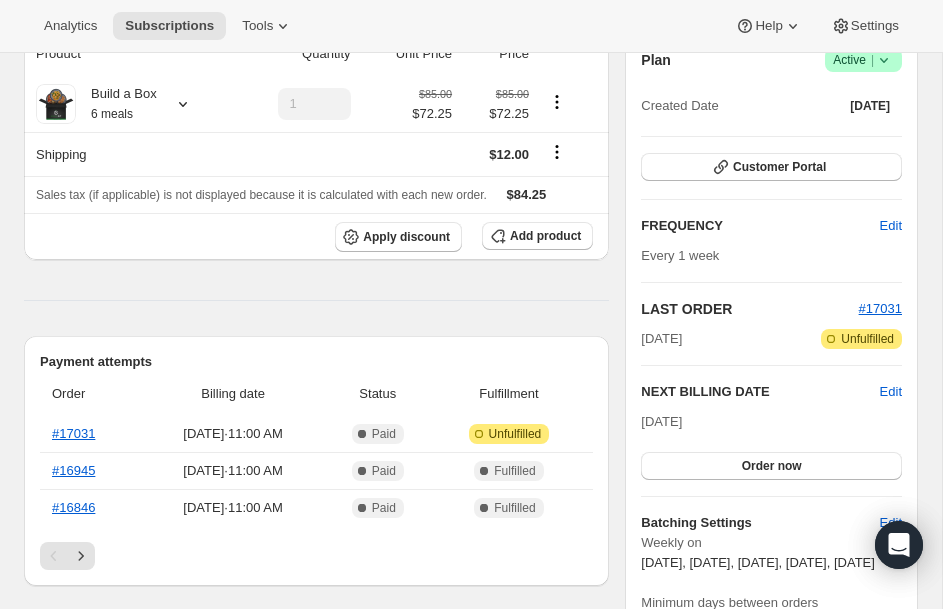 scroll, scrollTop: 240, scrollLeft: 0, axis: vertical 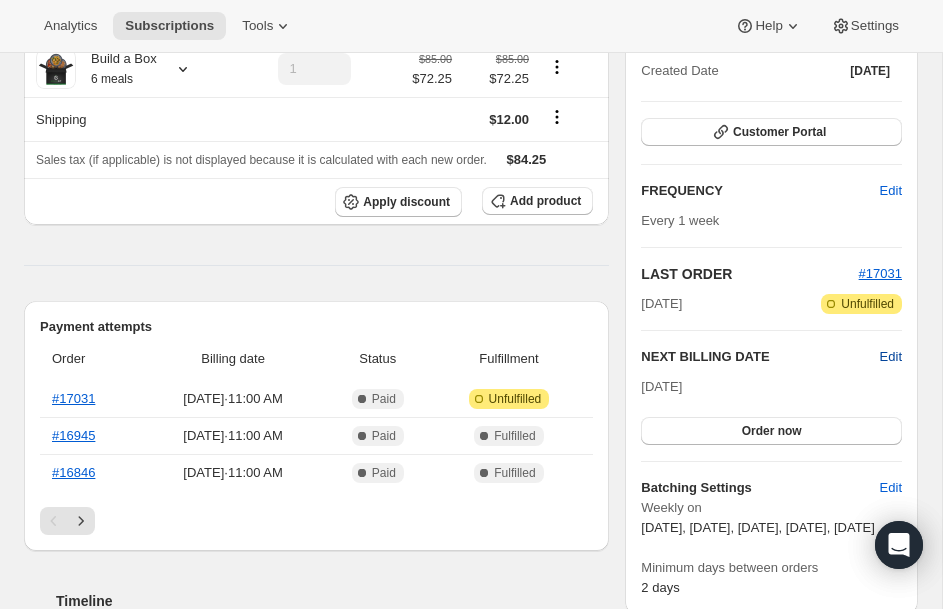 click on "Edit" at bounding box center [891, 357] 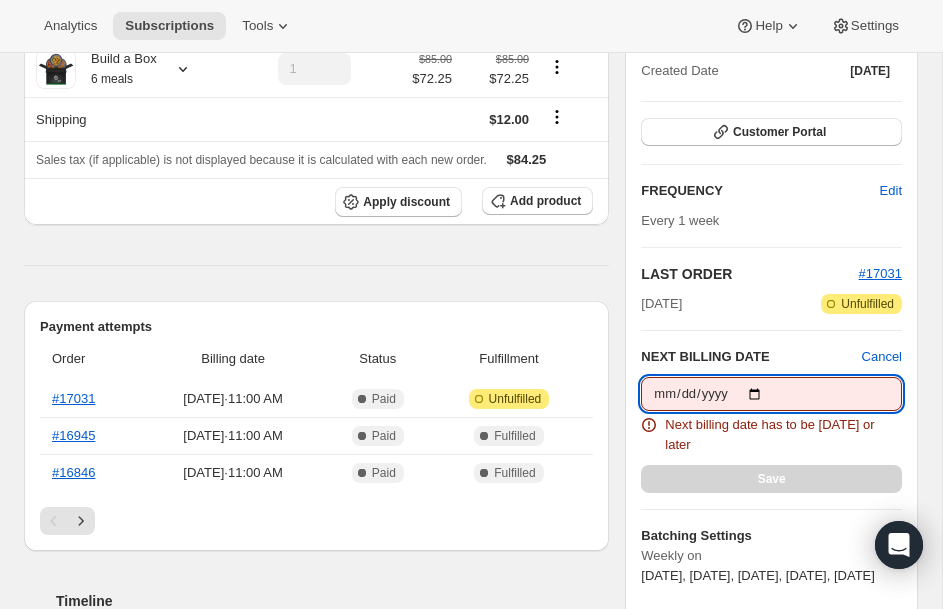 click on "2025-07-29" at bounding box center (771, 394) 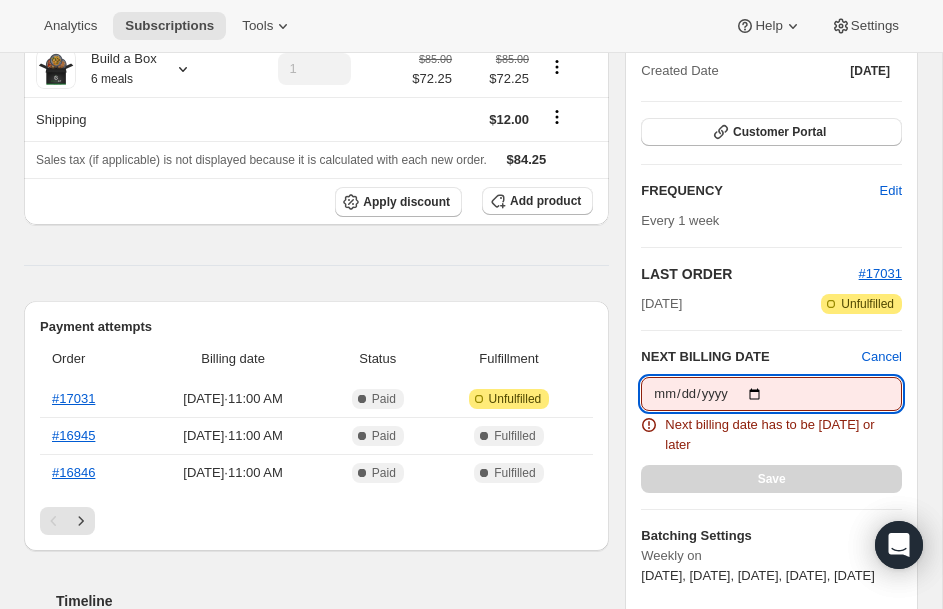 type on "2025-07-31" 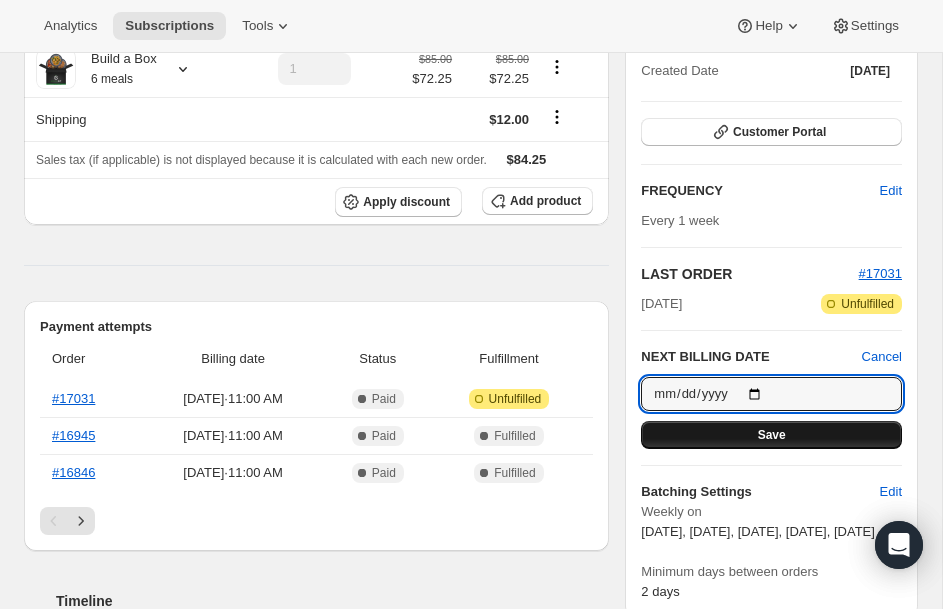 click on "Save" at bounding box center (771, 435) 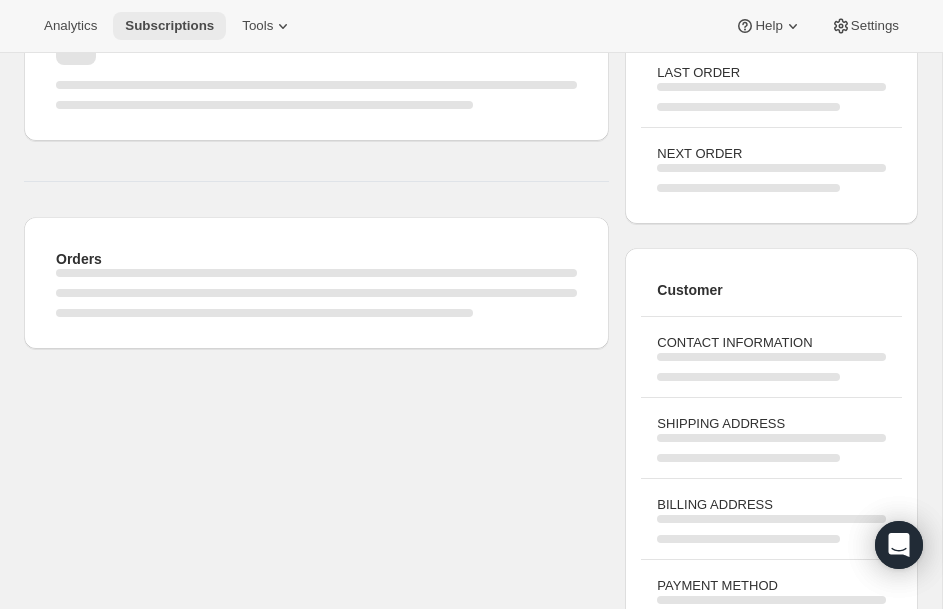 click on "Subscriptions" at bounding box center [169, 26] 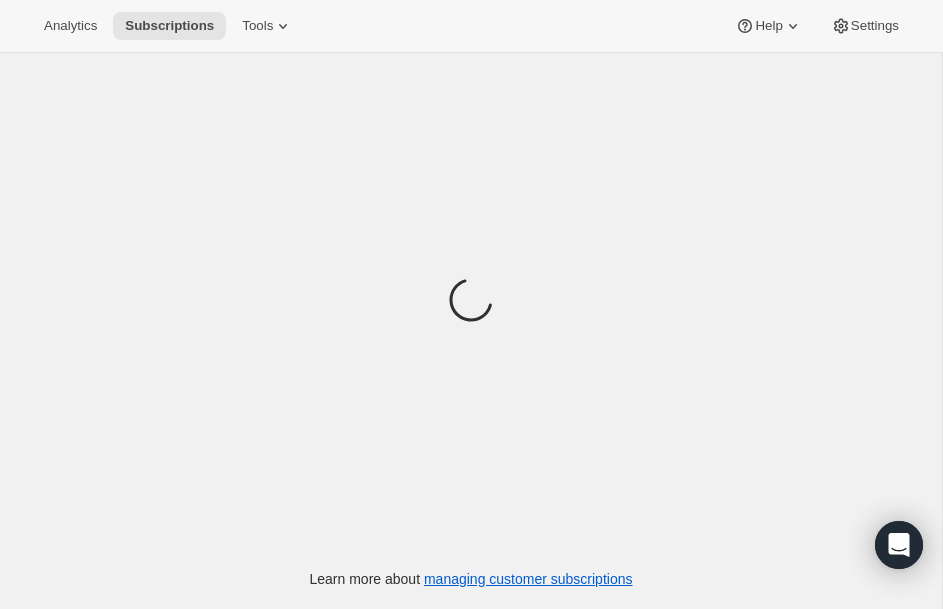 scroll, scrollTop: 0, scrollLeft: 0, axis: both 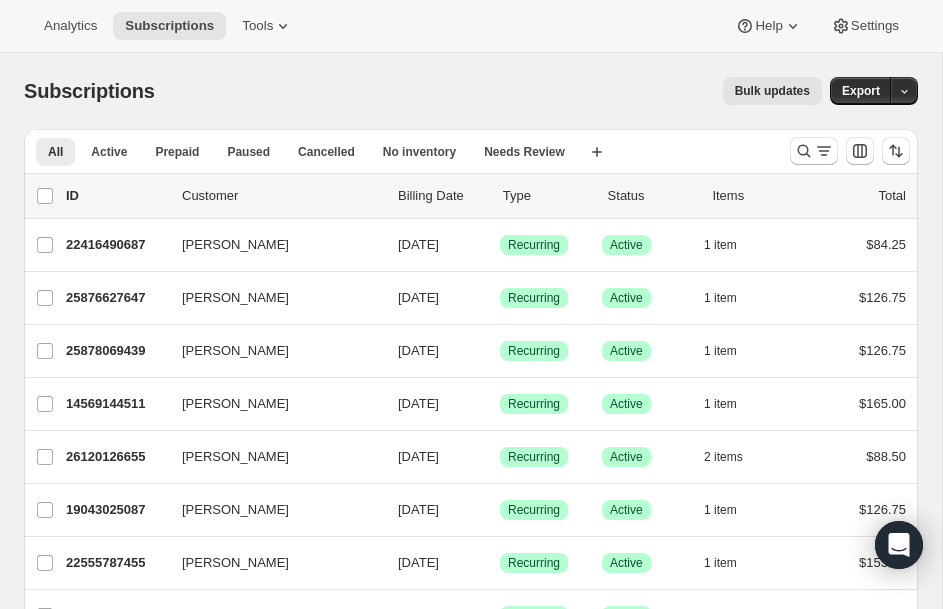 type 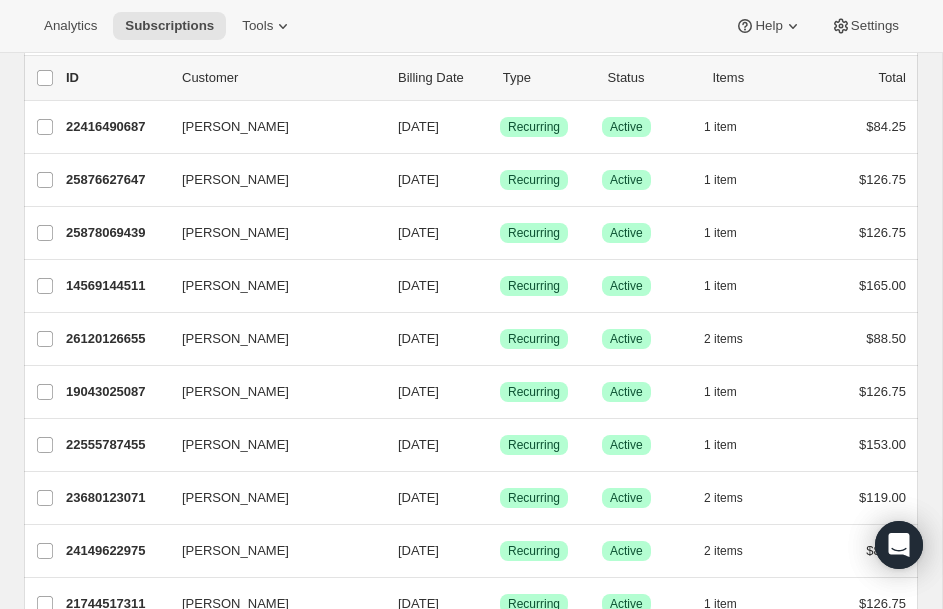 scroll, scrollTop: 120, scrollLeft: 0, axis: vertical 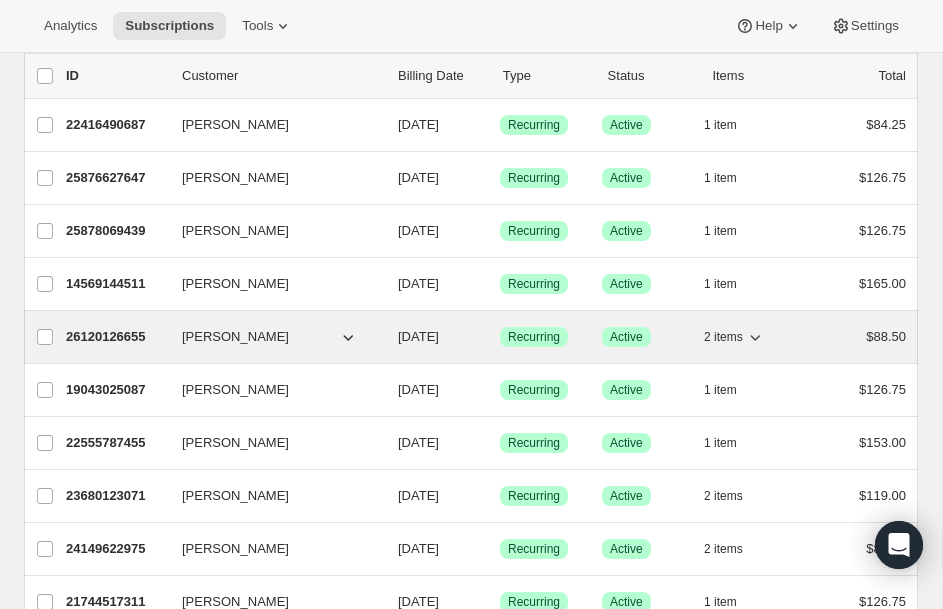 click on "26120126655" at bounding box center [116, 337] 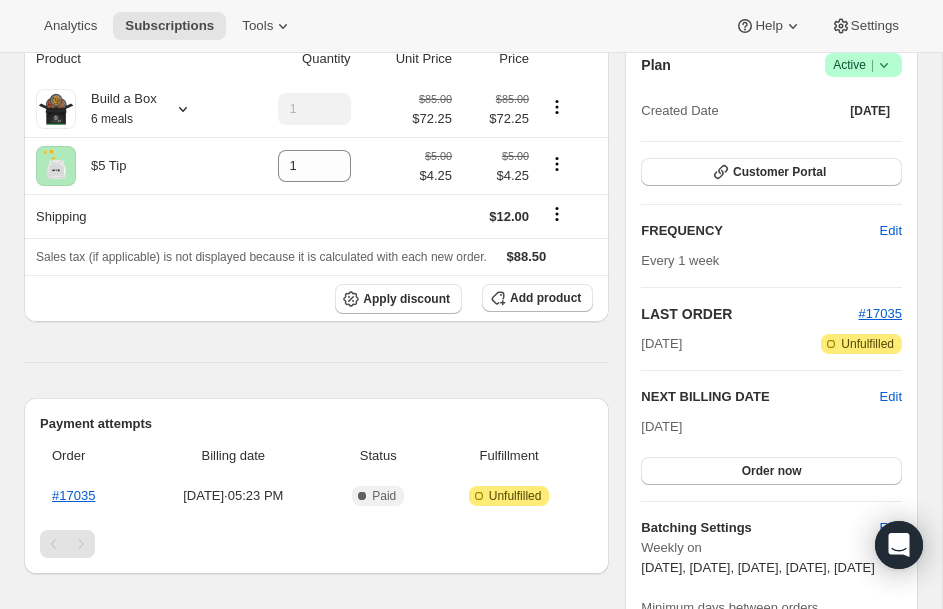 scroll, scrollTop: 240, scrollLeft: 0, axis: vertical 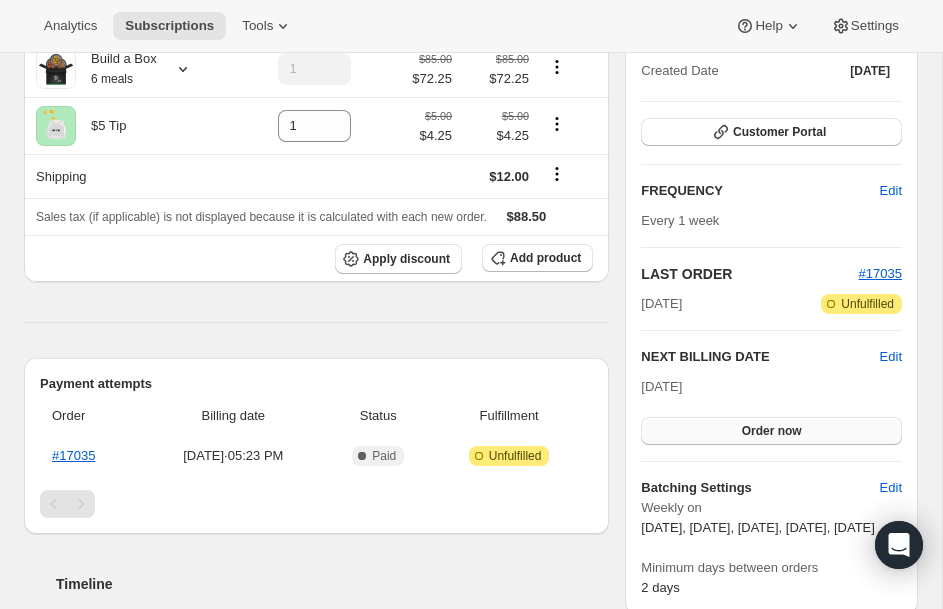 click on "Order now" at bounding box center (771, 431) 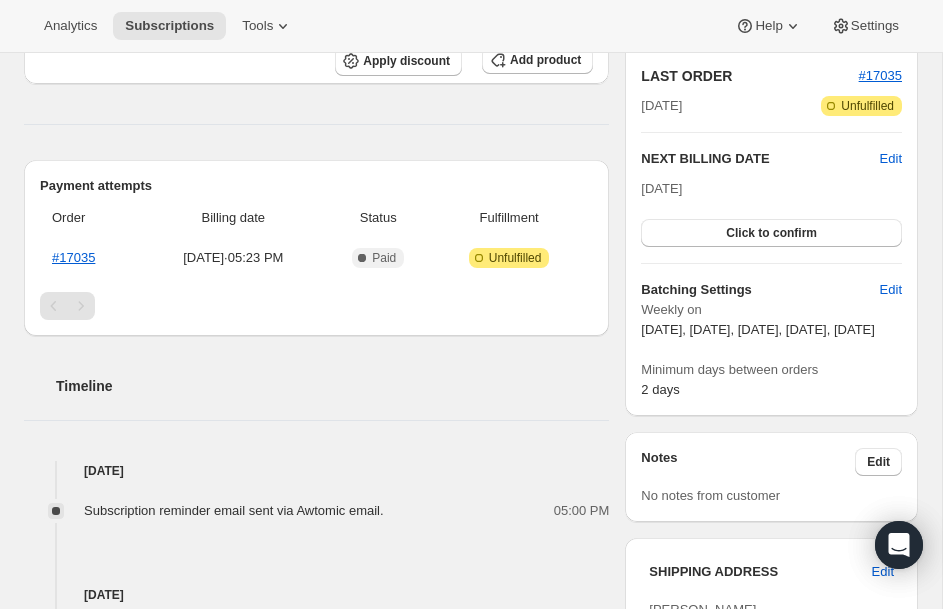 scroll, scrollTop: 440, scrollLeft: 0, axis: vertical 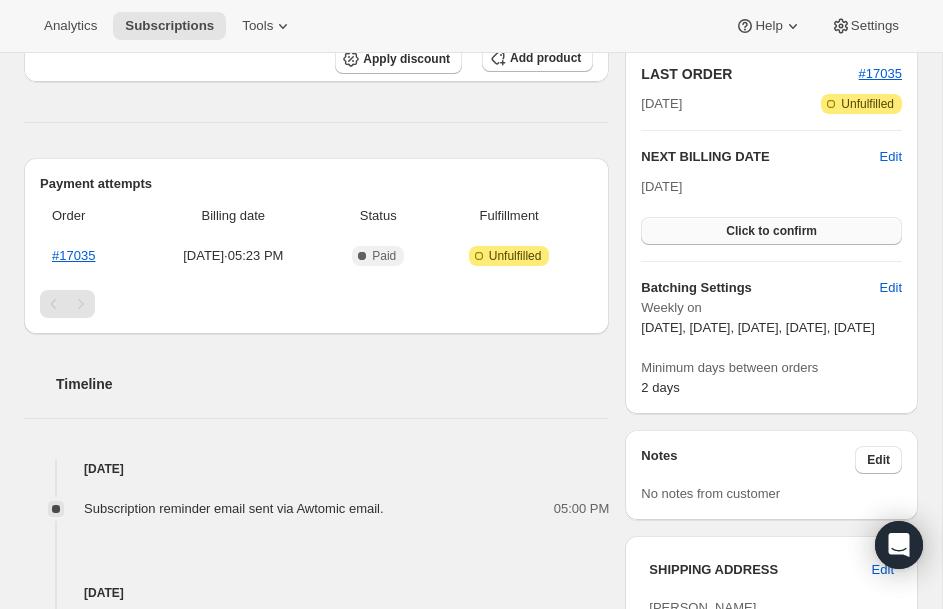 click on "Click to confirm" at bounding box center [771, 231] 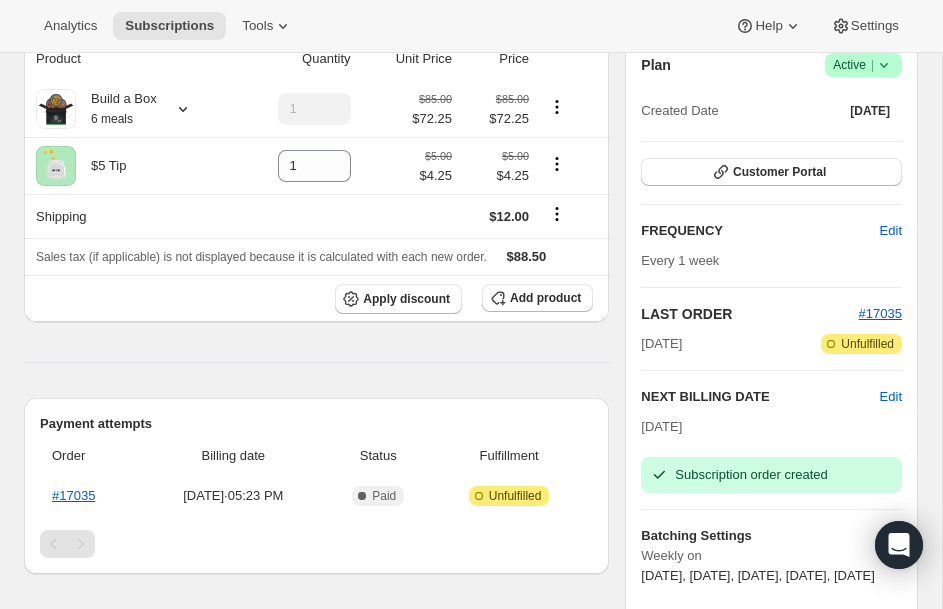 scroll, scrollTop: 200, scrollLeft: 0, axis: vertical 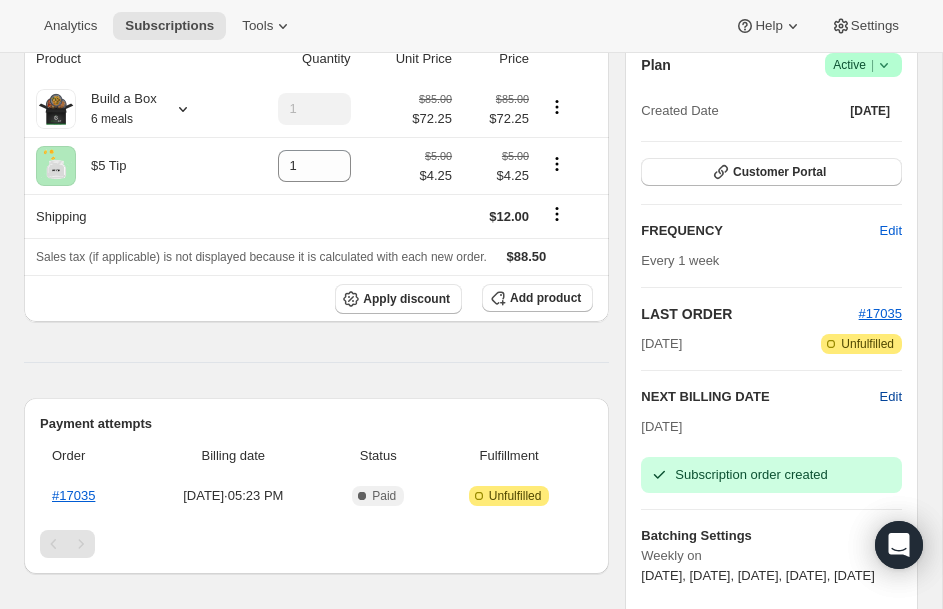 click on "Edit" at bounding box center [891, 397] 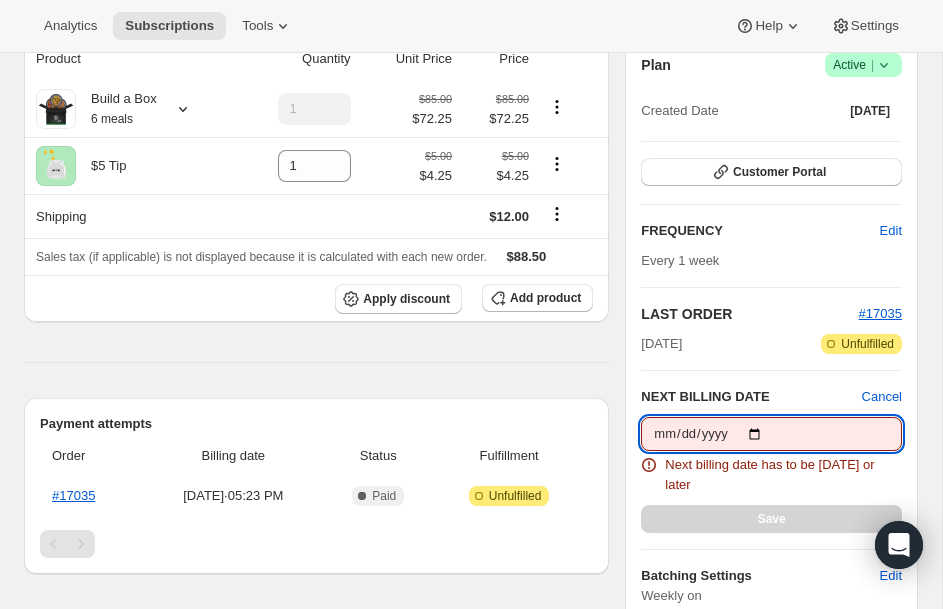 click on "2025-07-29" at bounding box center [771, 434] 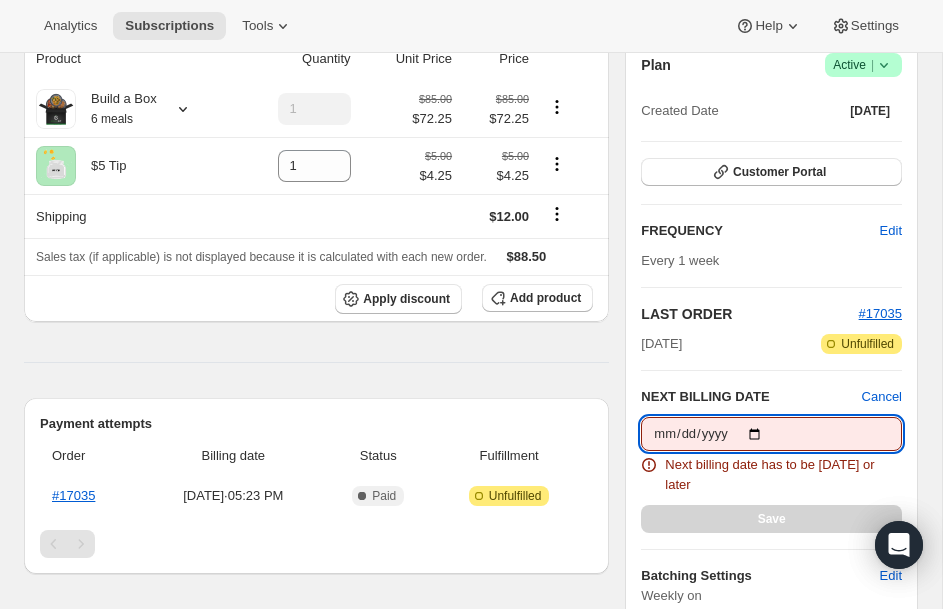 type on "2025-08-04" 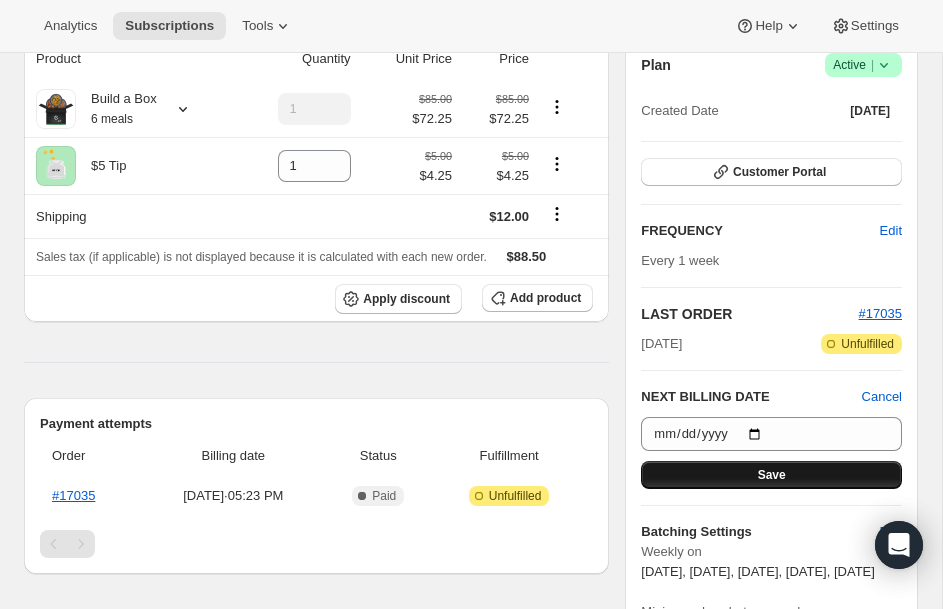 click on "Save" at bounding box center (771, 475) 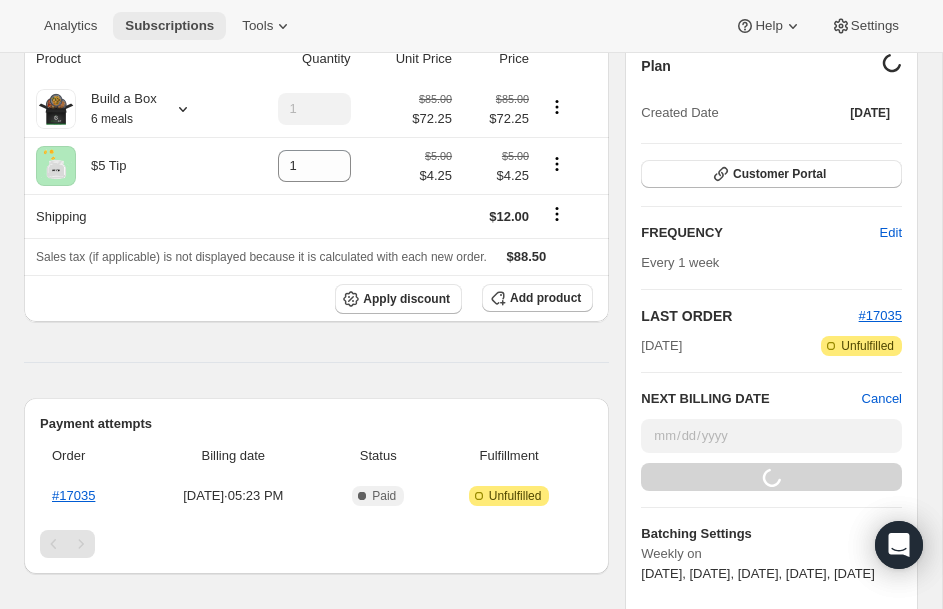 click on "Subscriptions" at bounding box center (169, 26) 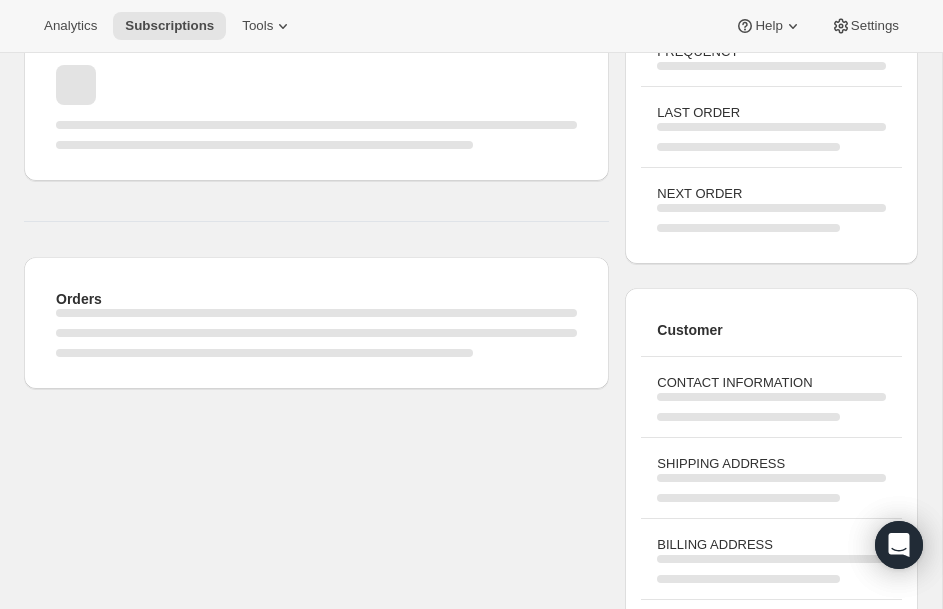 scroll, scrollTop: 0, scrollLeft: 0, axis: both 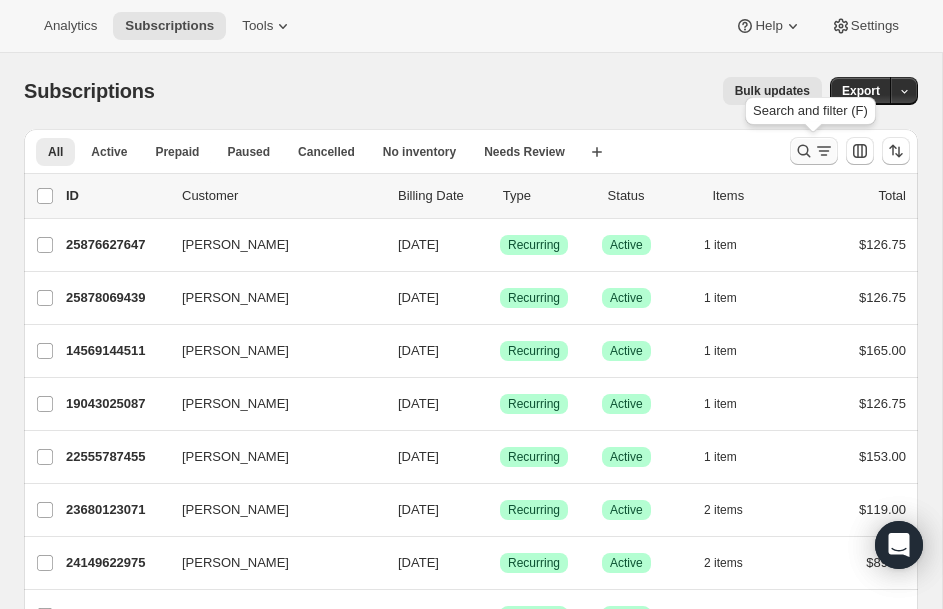 click 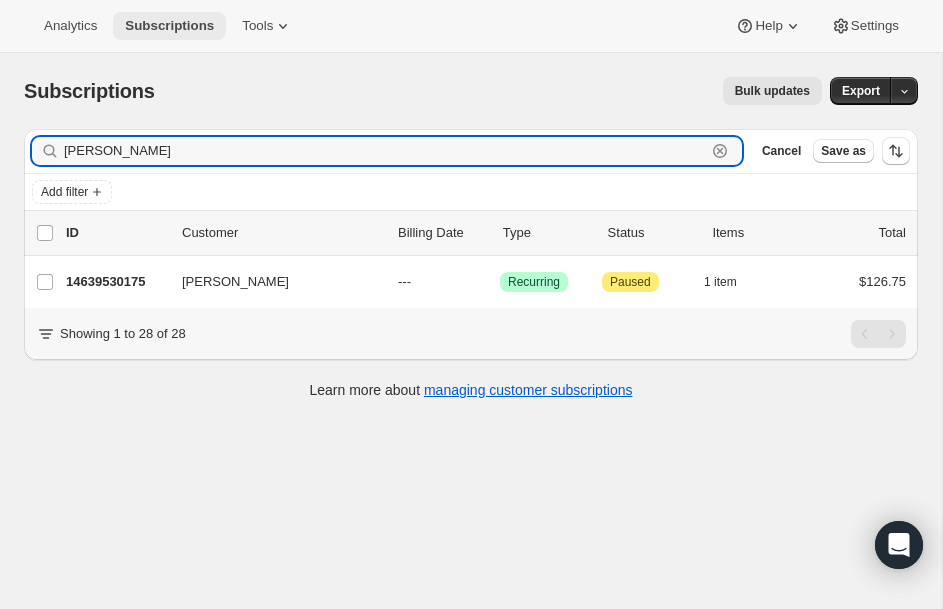 type on "james" 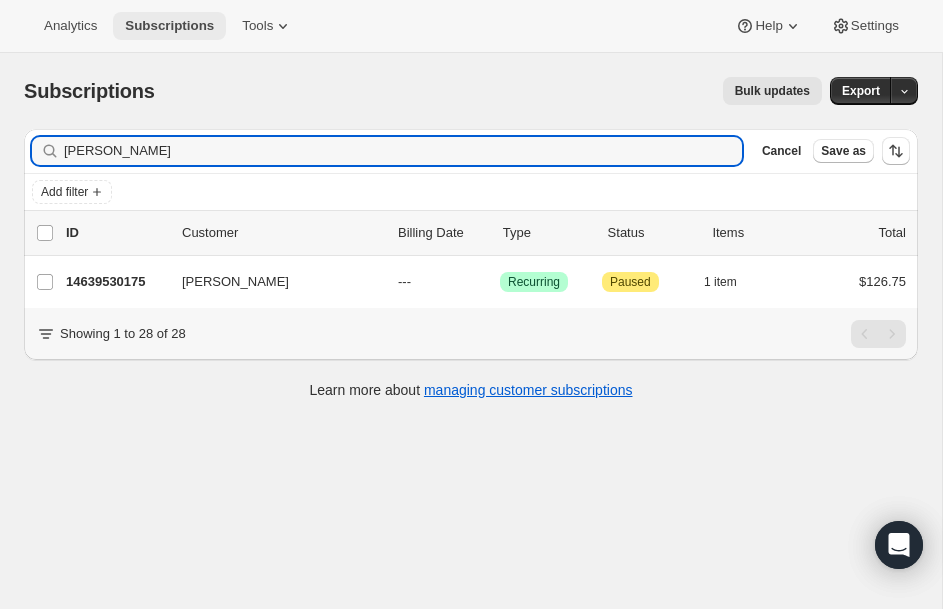 click on "Subscriptions" at bounding box center [169, 26] 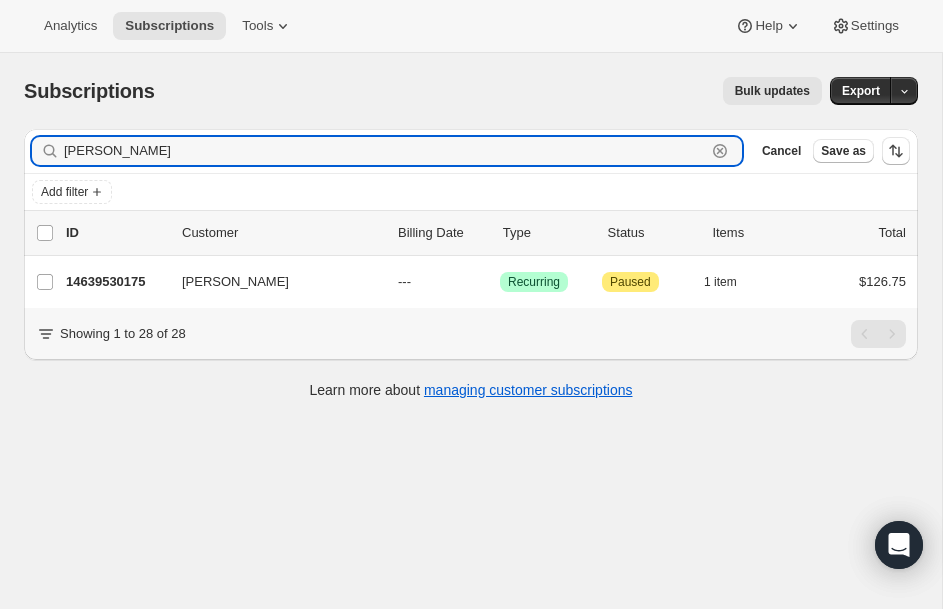 drag, startPoint x: 145, startPoint y: 149, endPoint x: -43, endPoint y: 130, distance: 188.95767 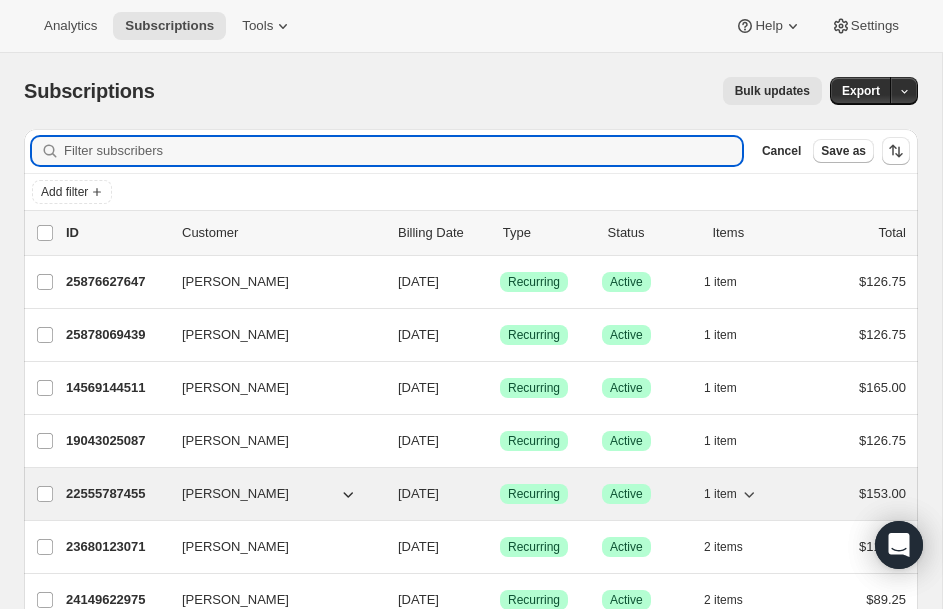 type 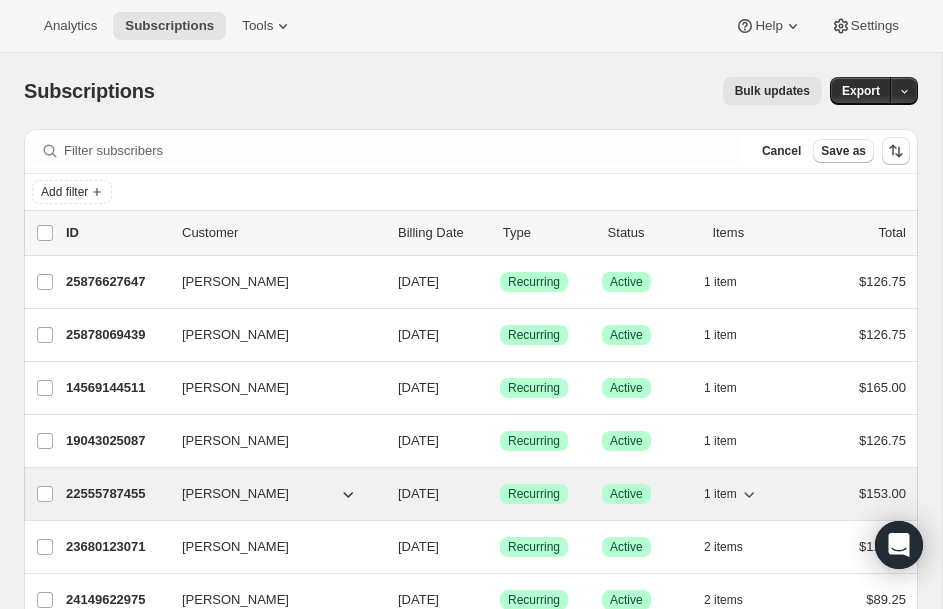click on "22555787455" at bounding box center (116, 494) 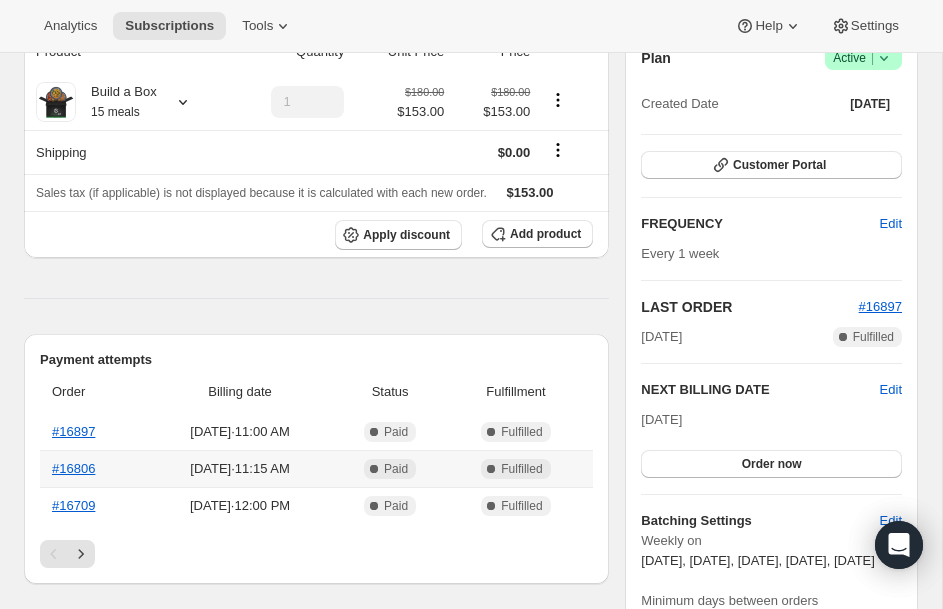 scroll, scrollTop: 200, scrollLeft: 0, axis: vertical 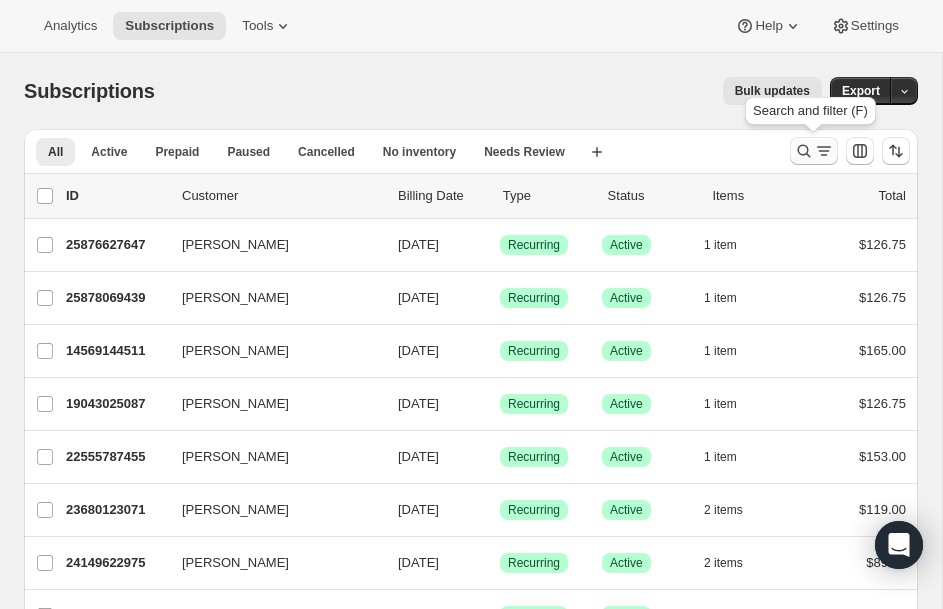 click 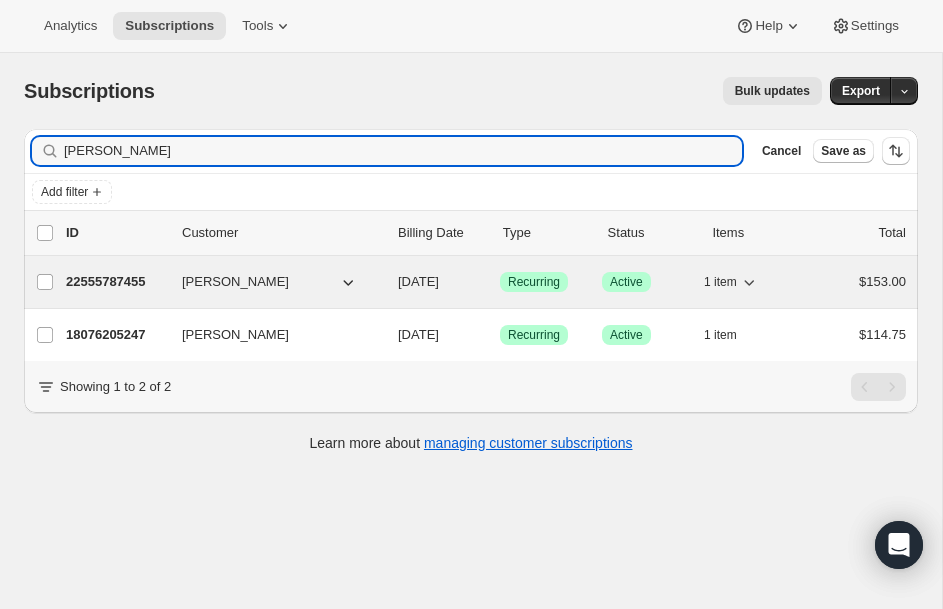 type on "[PERSON_NAME]" 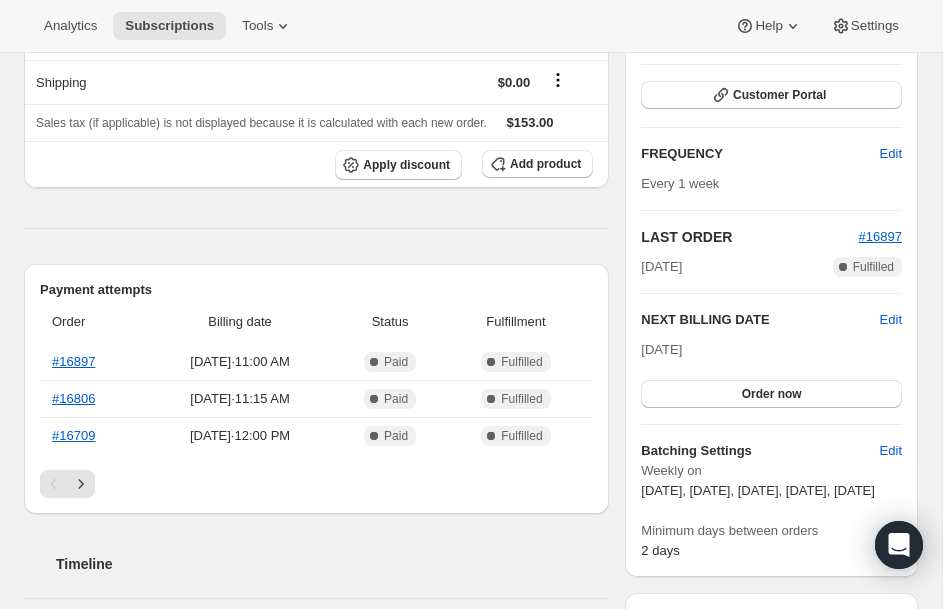 scroll, scrollTop: 280, scrollLeft: 0, axis: vertical 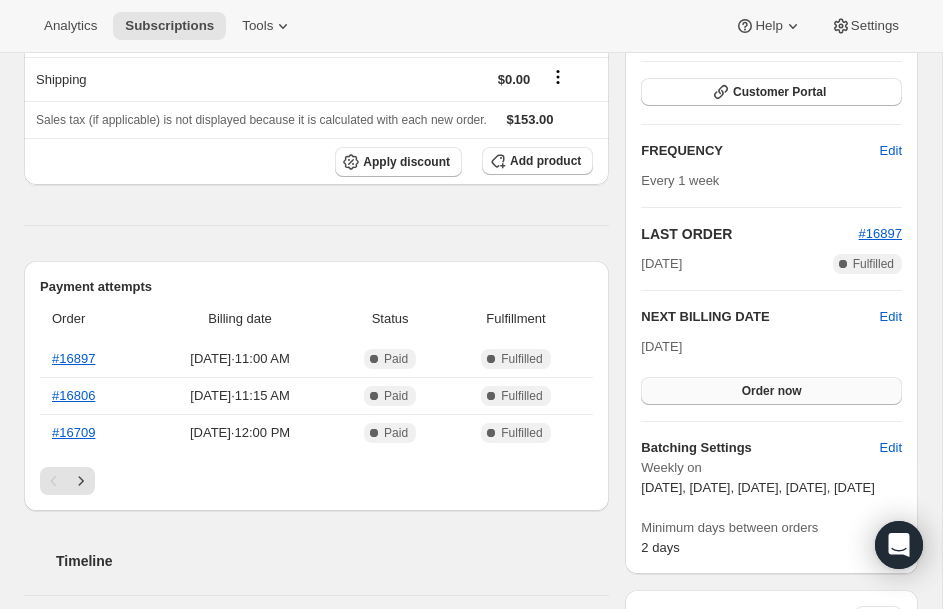 click on "Order now" at bounding box center (772, 391) 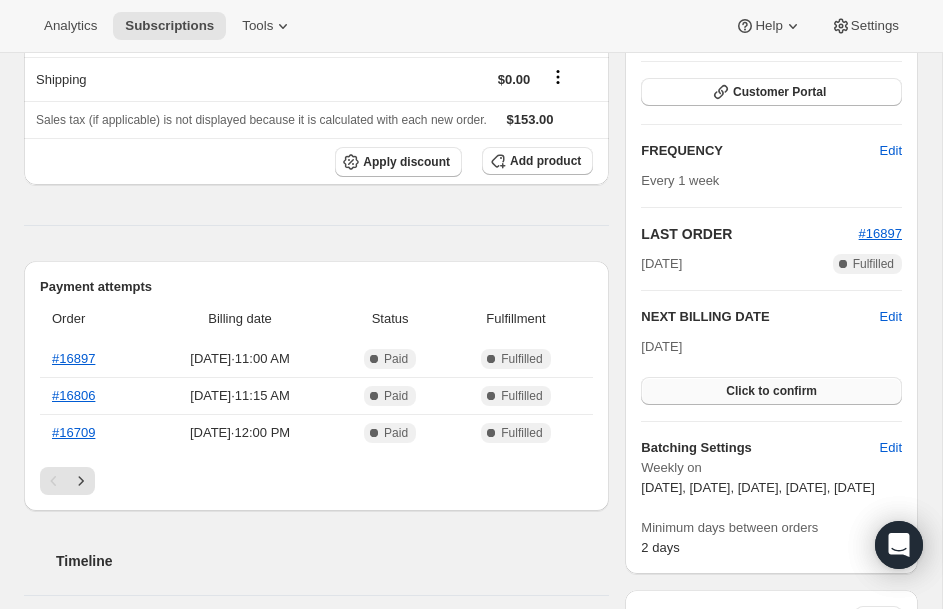 click on "Click to confirm" at bounding box center (771, 391) 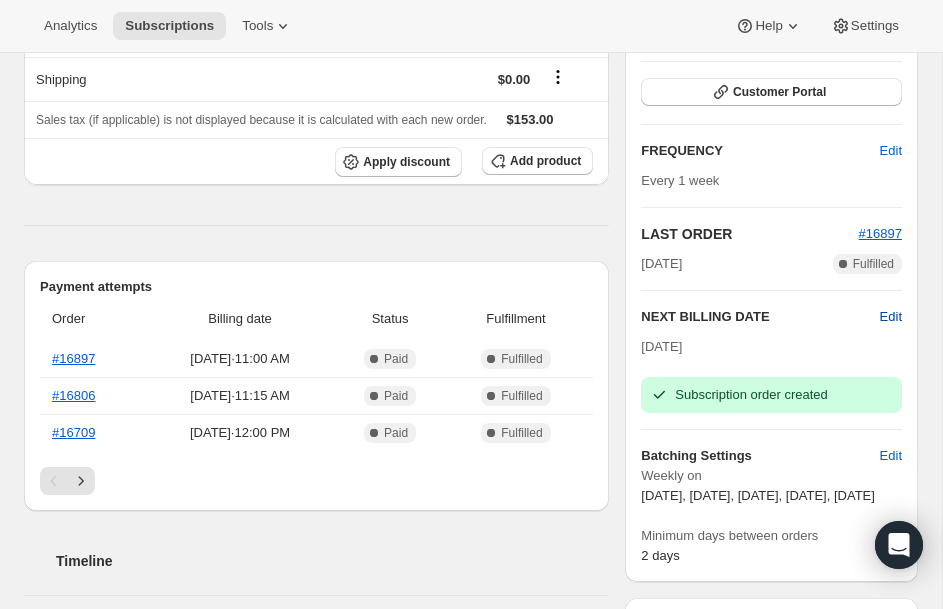 click on "Edit" at bounding box center (891, 317) 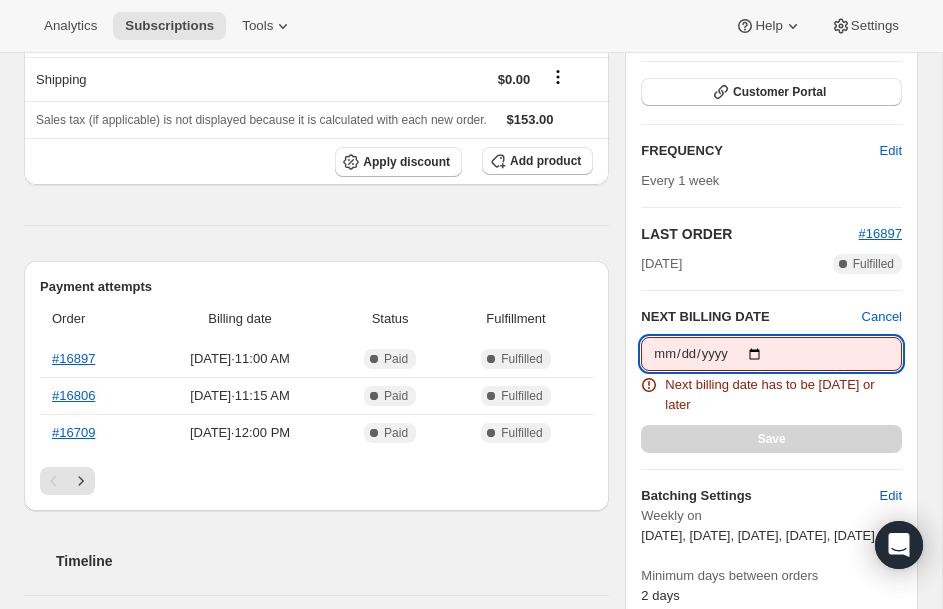click on "2025-07-29" at bounding box center [771, 354] 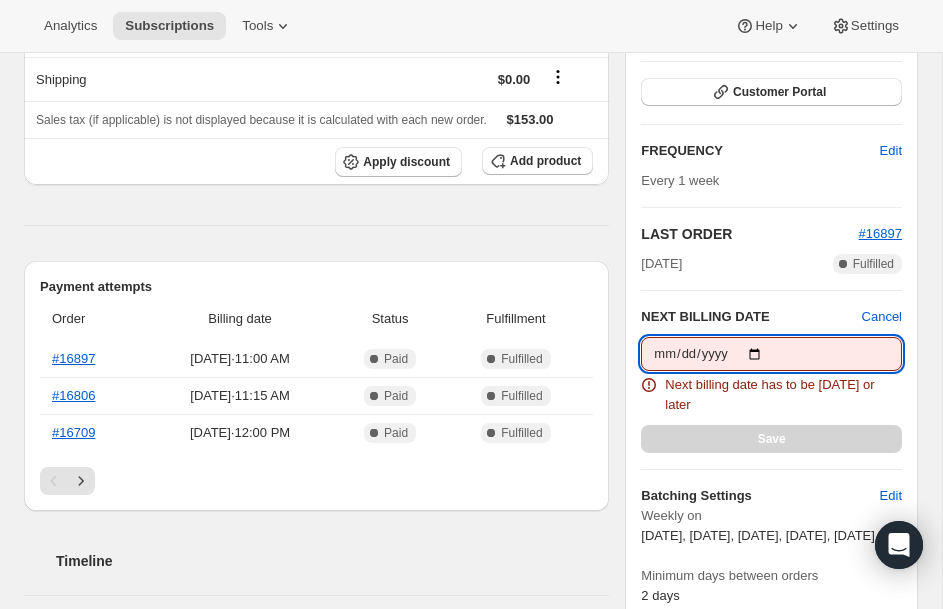 type on "2025-08-01" 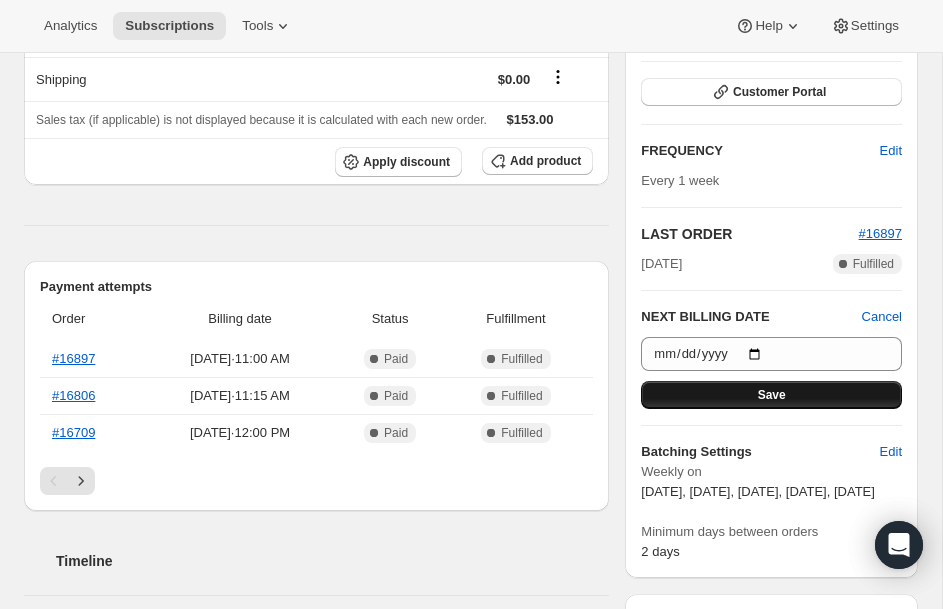 click on "Save" at bounding box center [771, 395] 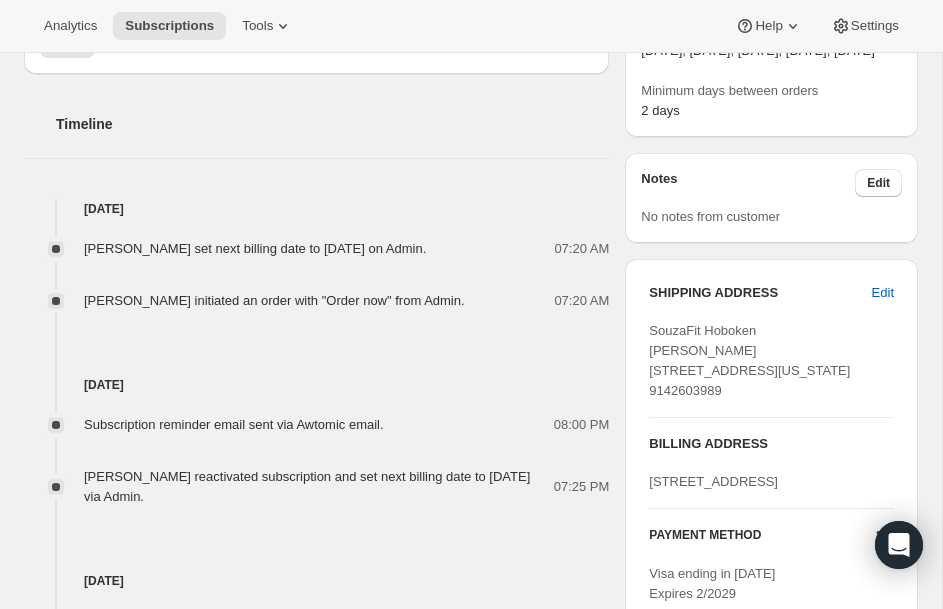 scroll, scrollTop: 840, scrollLeft: 0, axis: vertical 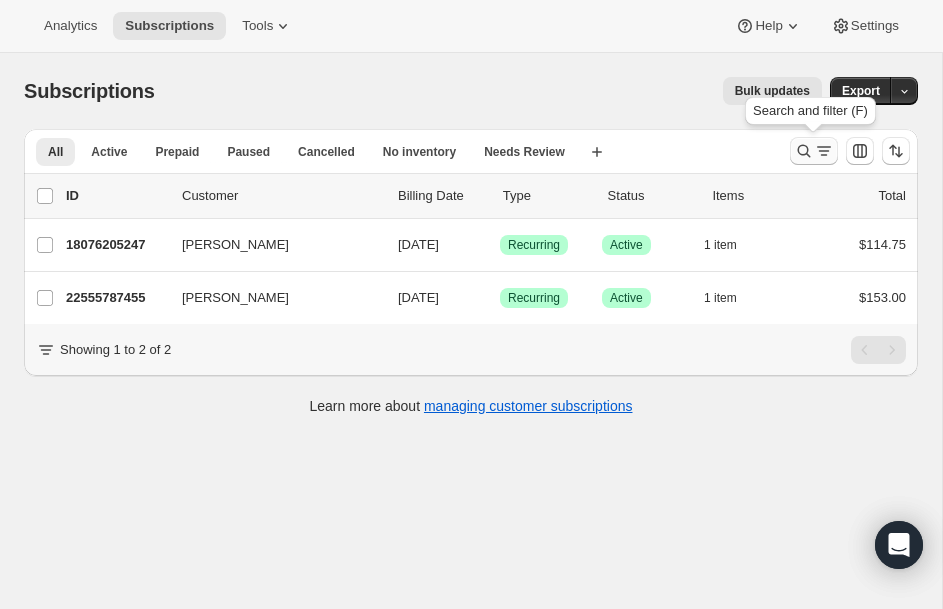 click 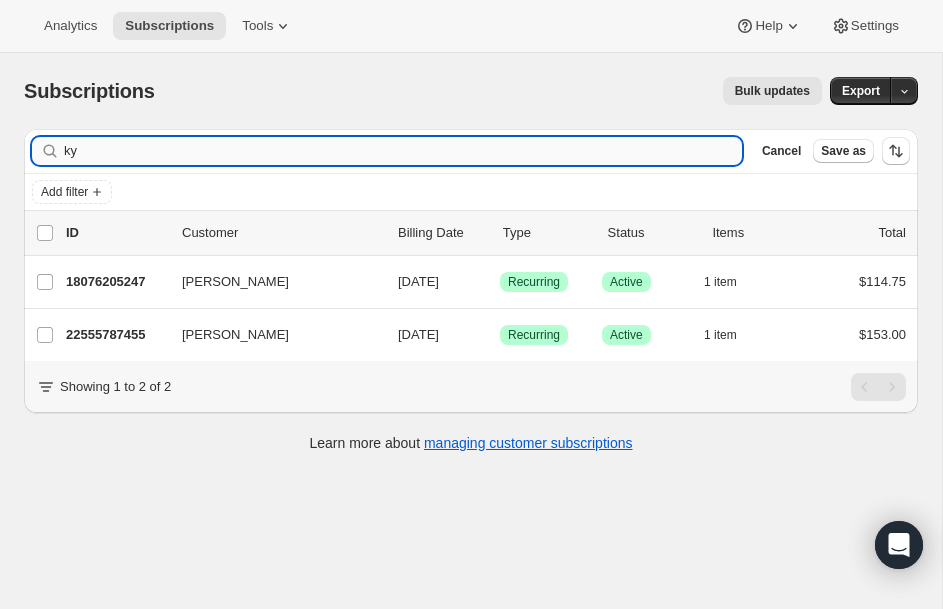 type on "k" 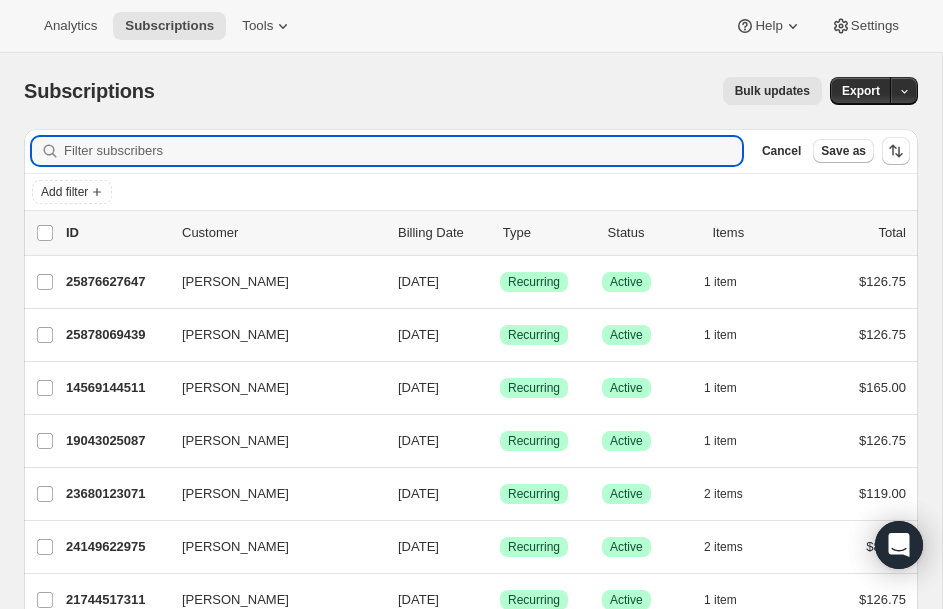 type 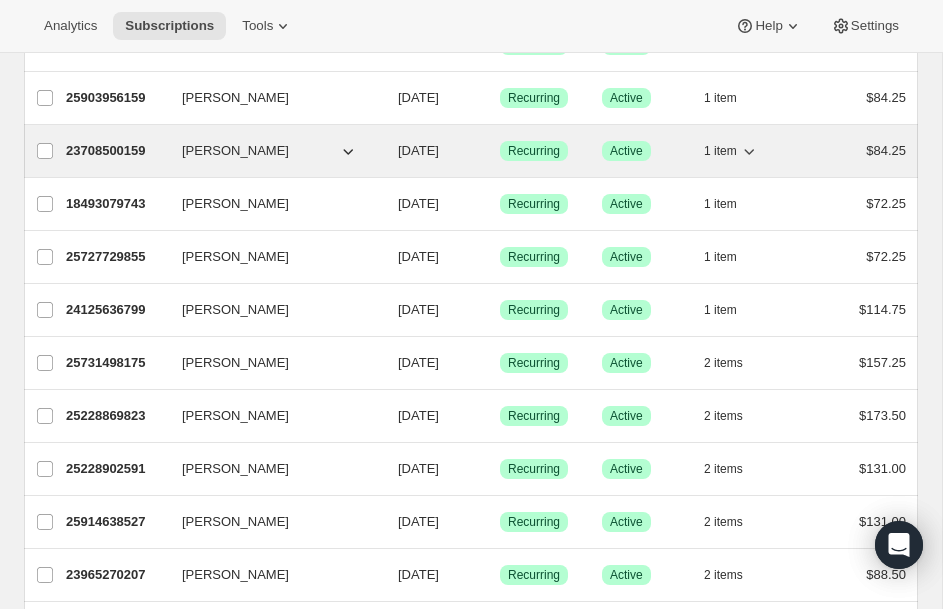 scroll, scrollTop: 560, scrollLeft: 0, axis: vertical 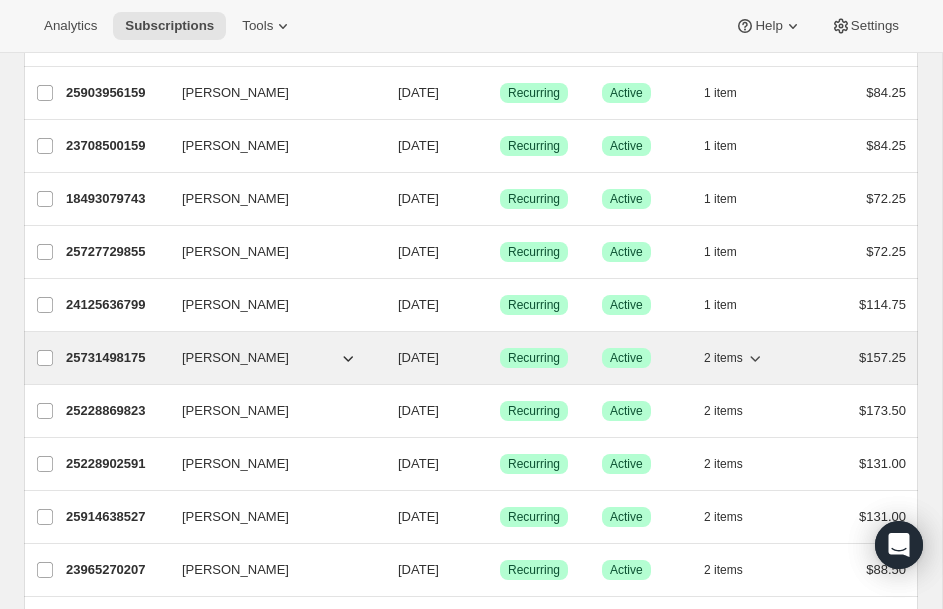 click on "25731498175" at bounding box center [116, 358] 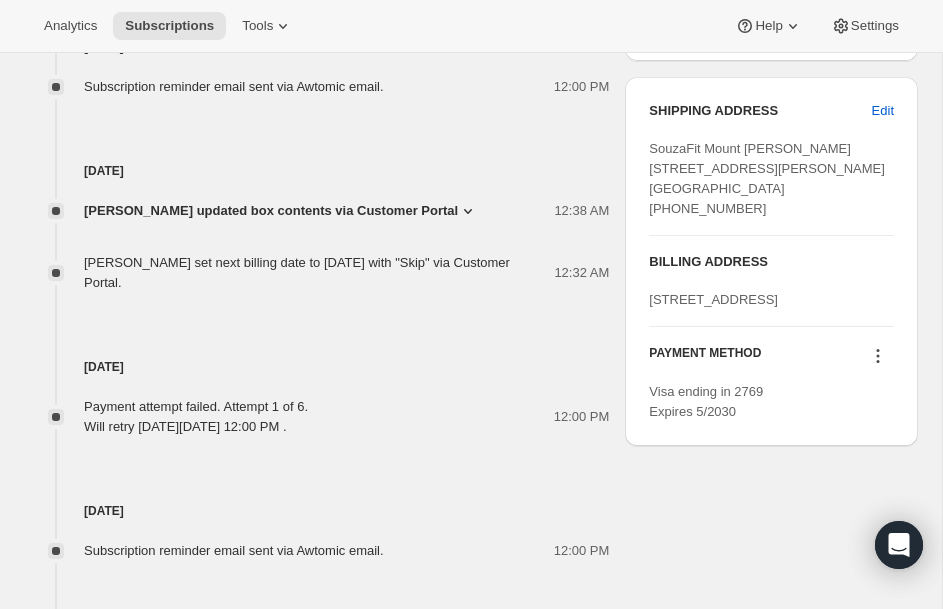 scroll, scrollTop: 920, scrollLeft: 0, axis: vertical 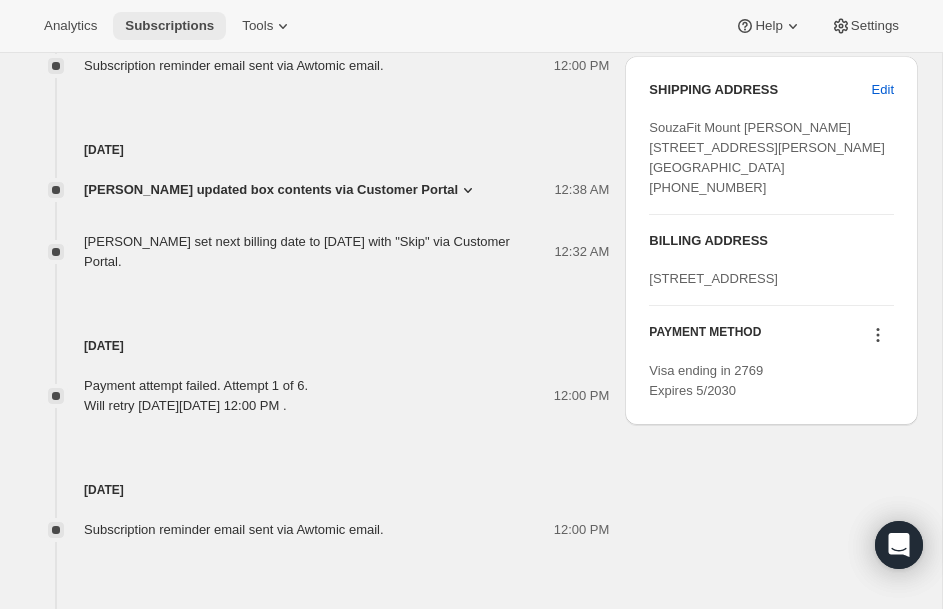 click on "Subscriptions" at bounding box center (169, 26) 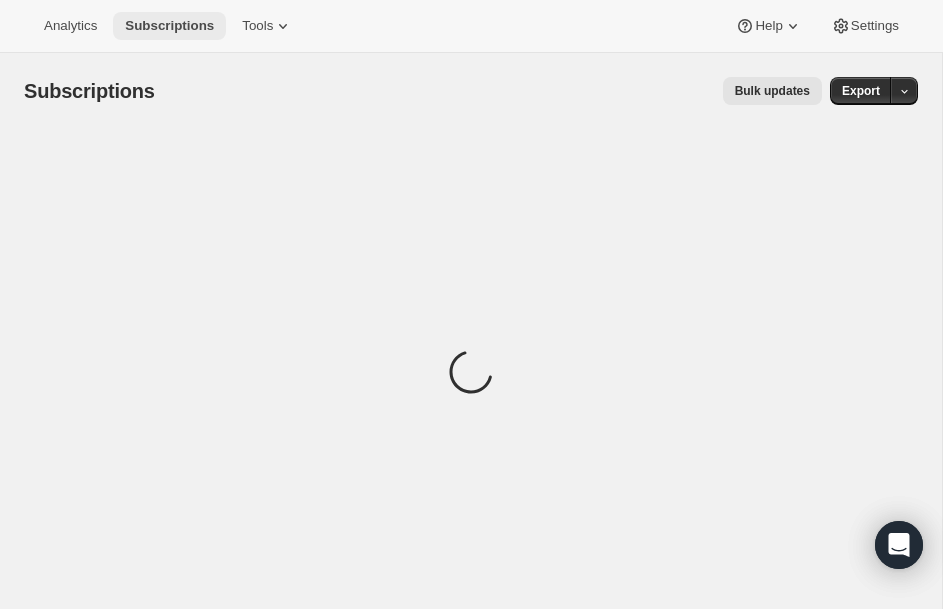 type 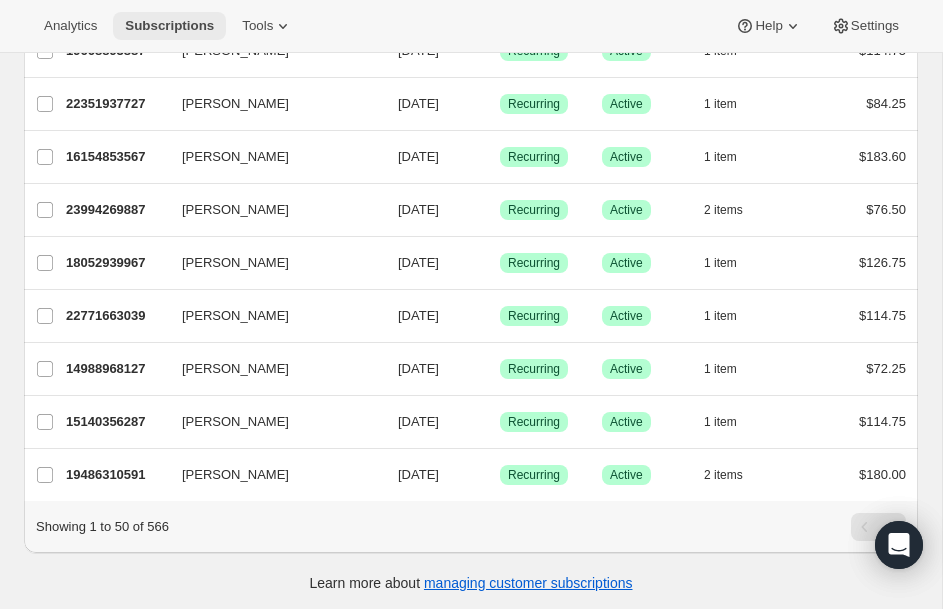 scroll, scrollTop: 2371, scrollLeft: 0, axis: vertical 